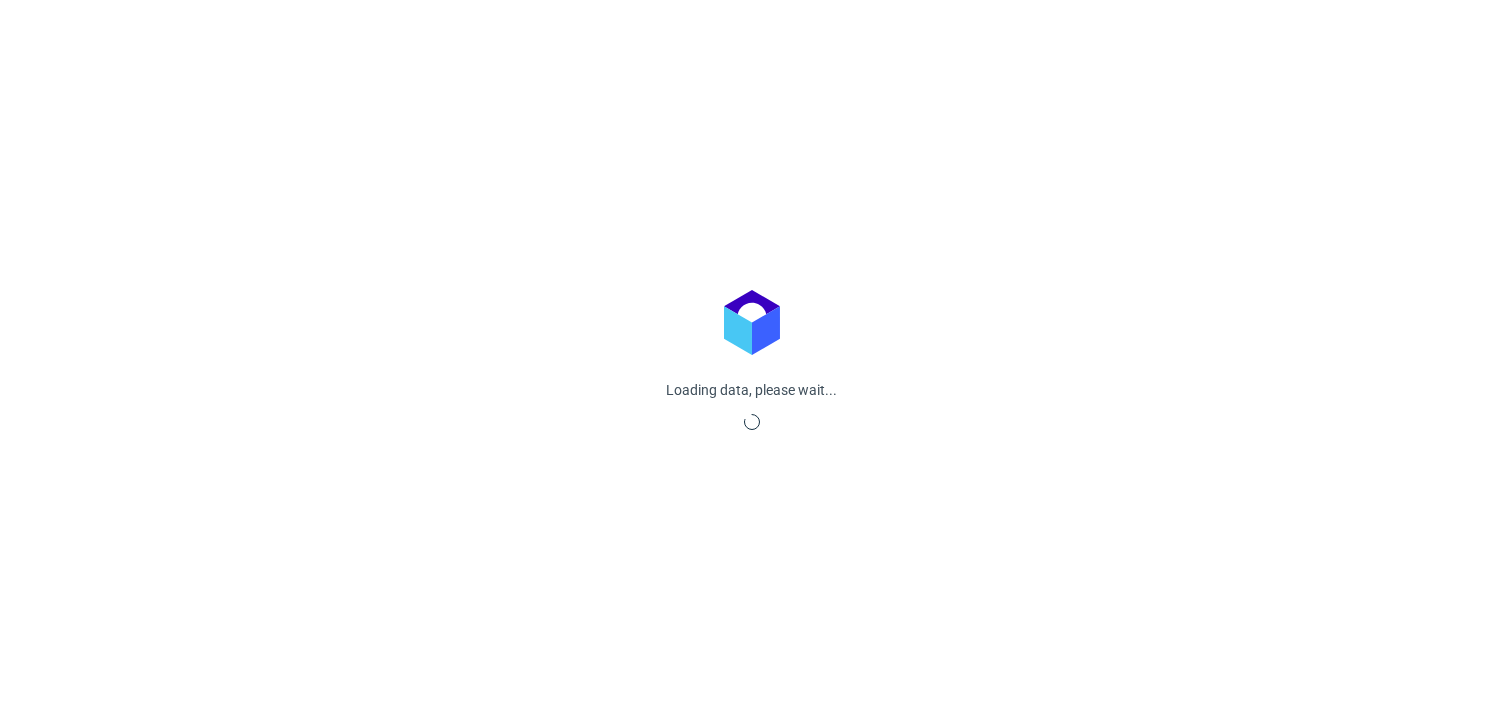scroll, scrollTop: 0, scrollLeft: 0, axis: both 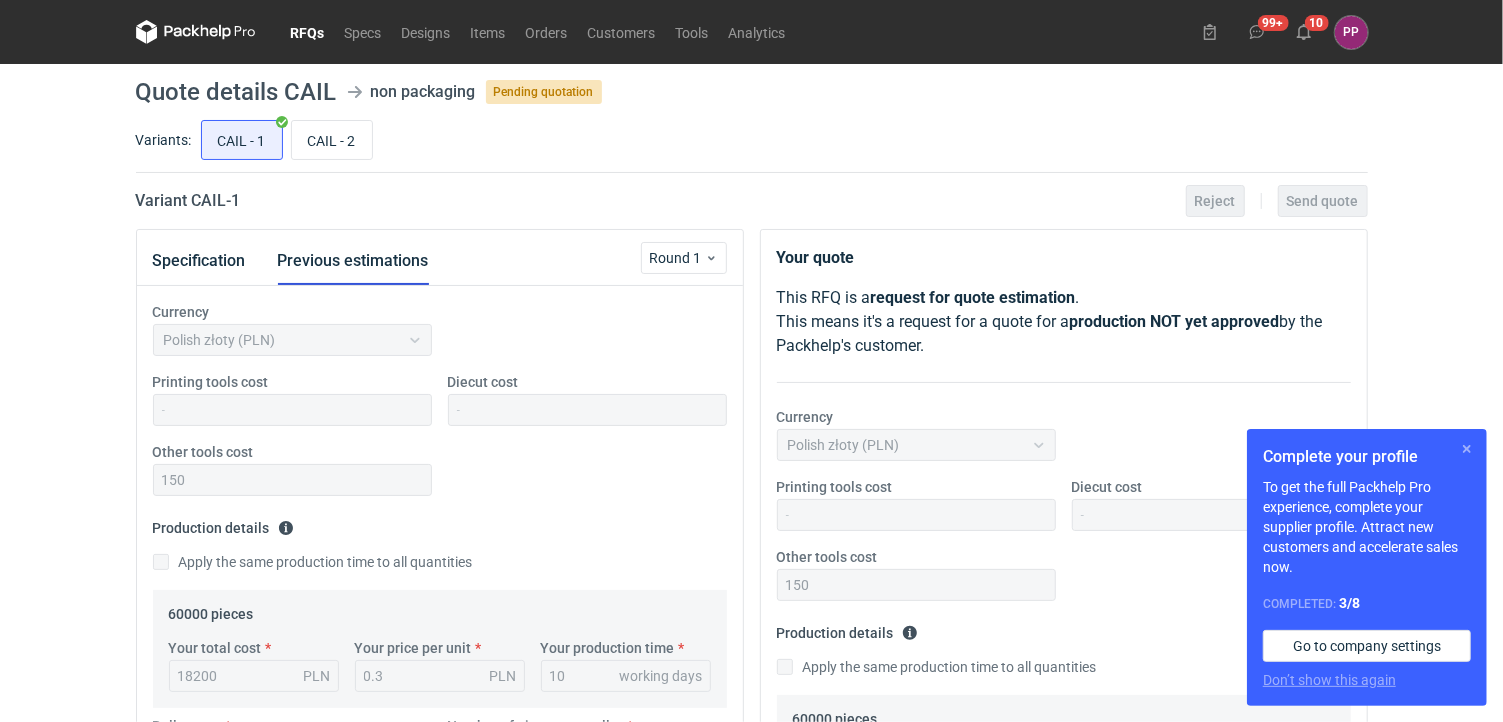 click at bounding box center (1467, 449) 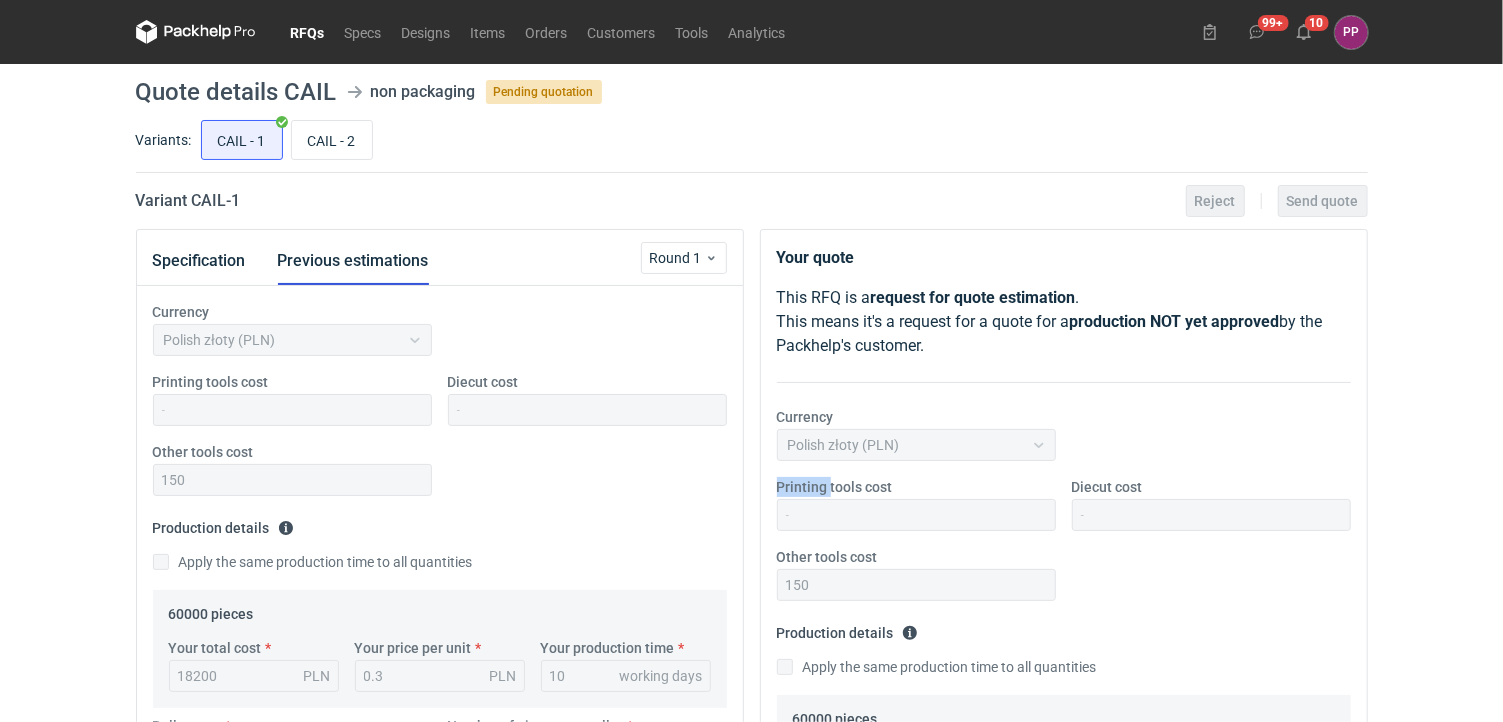 click on "RFQs Specs Designs Items Orders Customers Tools Analytics 99+ 10 PP Paulina Pander paulina.pander@interdruk.com.pl Company profile Personal settings Help Center Sign out Quote details   CAIL non packaging Pending quotation Variants: CAIL - 1 CAIL - 2 Variant   CAIL  -  1 Reject Send quote Specification Previous estimations Round 1 Currency Polish złoty (PLN) Printing tools cost Diecut cost Other tools cost 150 Production details Please provide the expected time of production in working days.   The production is expected to start after your final approval of the production files Apply the same production time to all quantities 60000 pieces Your total cost 18200 PLN Your price per unit 0.3 PLN Your production time 10 working days Pallet type EPAL1, 1200 x 800 mm Number of pieces per pallet 60000 Pallet height with loading 1.6 Pallet weight with loading 280 Other Additional notes Comments TK Tomasz Kubiak 11 Jun 2025 15:39:21 Jeśli trzeba wprowadzić jakieś zmiany to jesteśmy otwarci na propozycje TK PP TK" at bounding box center [751, 361] 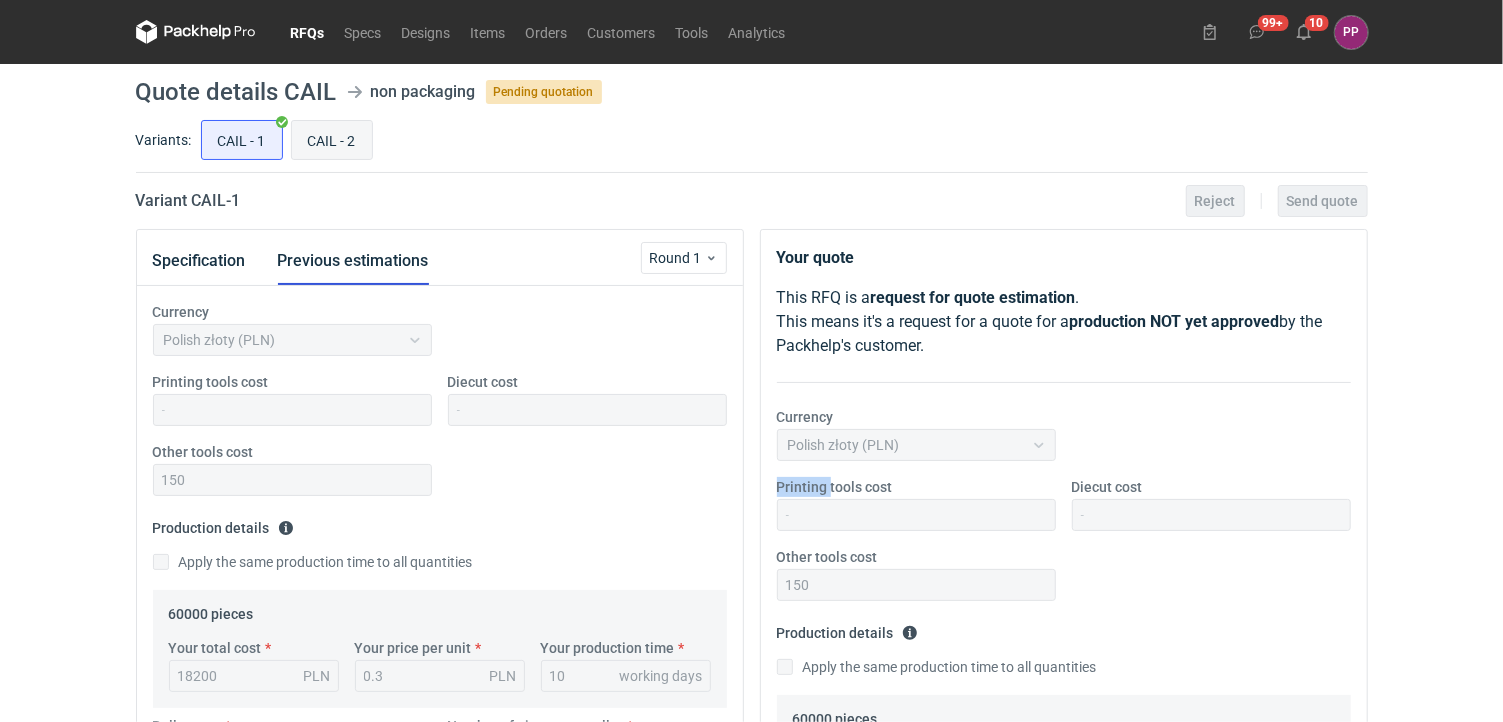 click on "CAIL - 2" at bounding box center [332, 140] 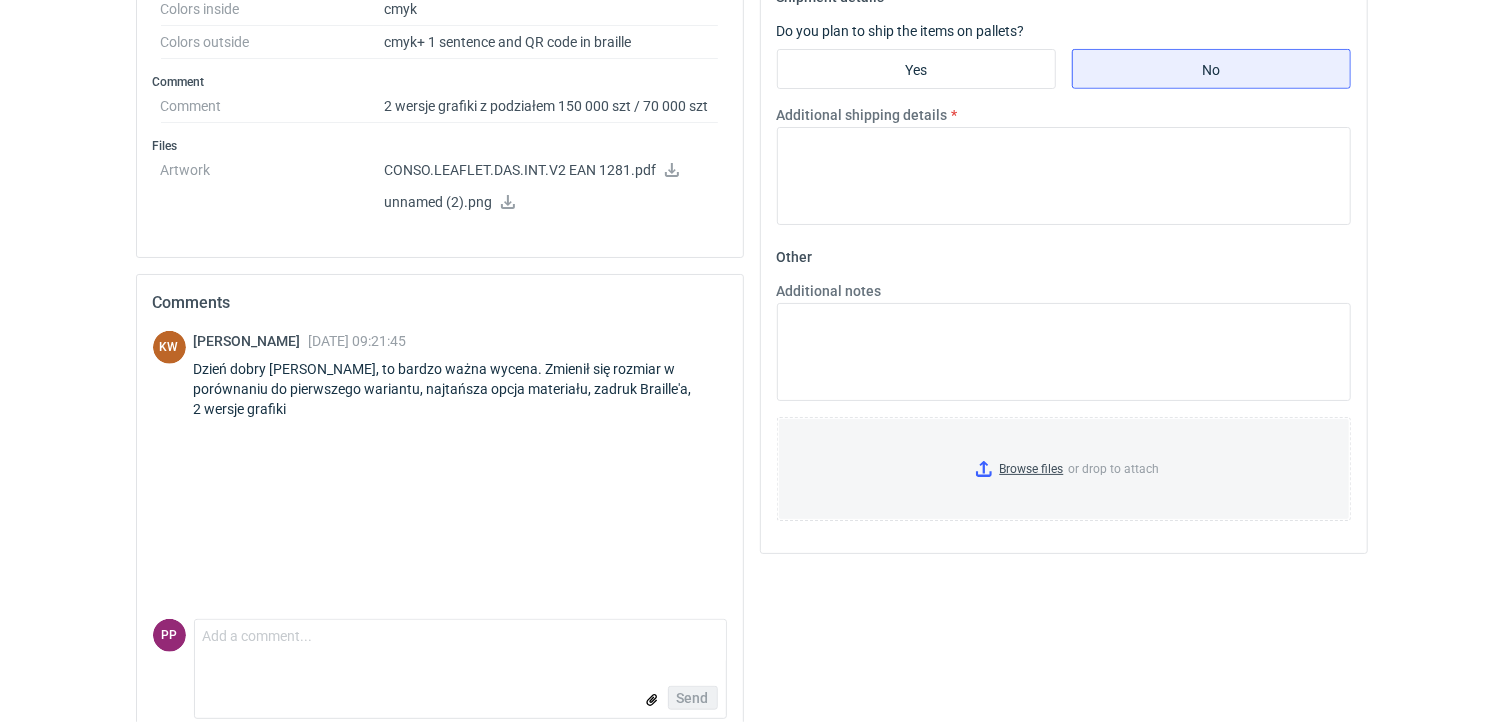 scroll, scrollTop: 870, scrollLeft: 0, axis: vertical 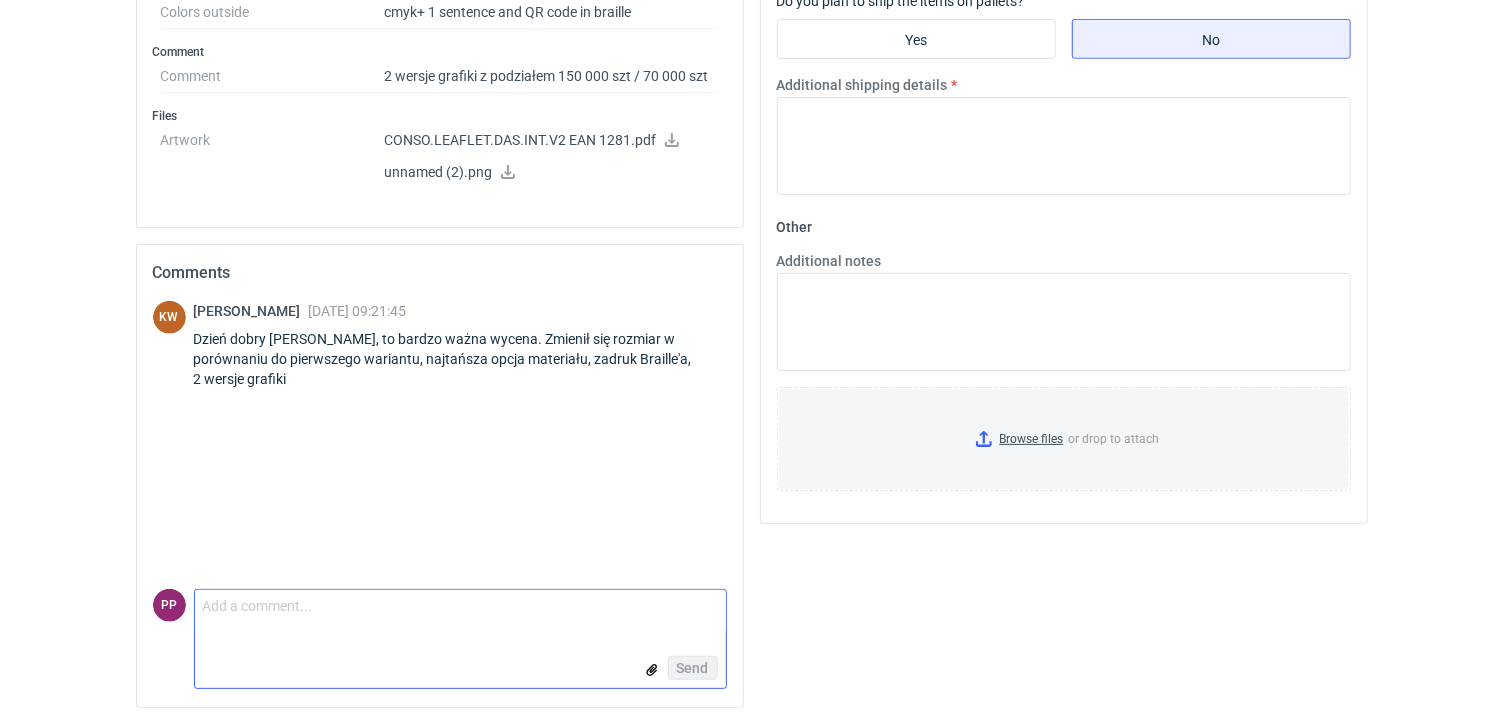 click on "Comment message" at bounding box center (460, 611) 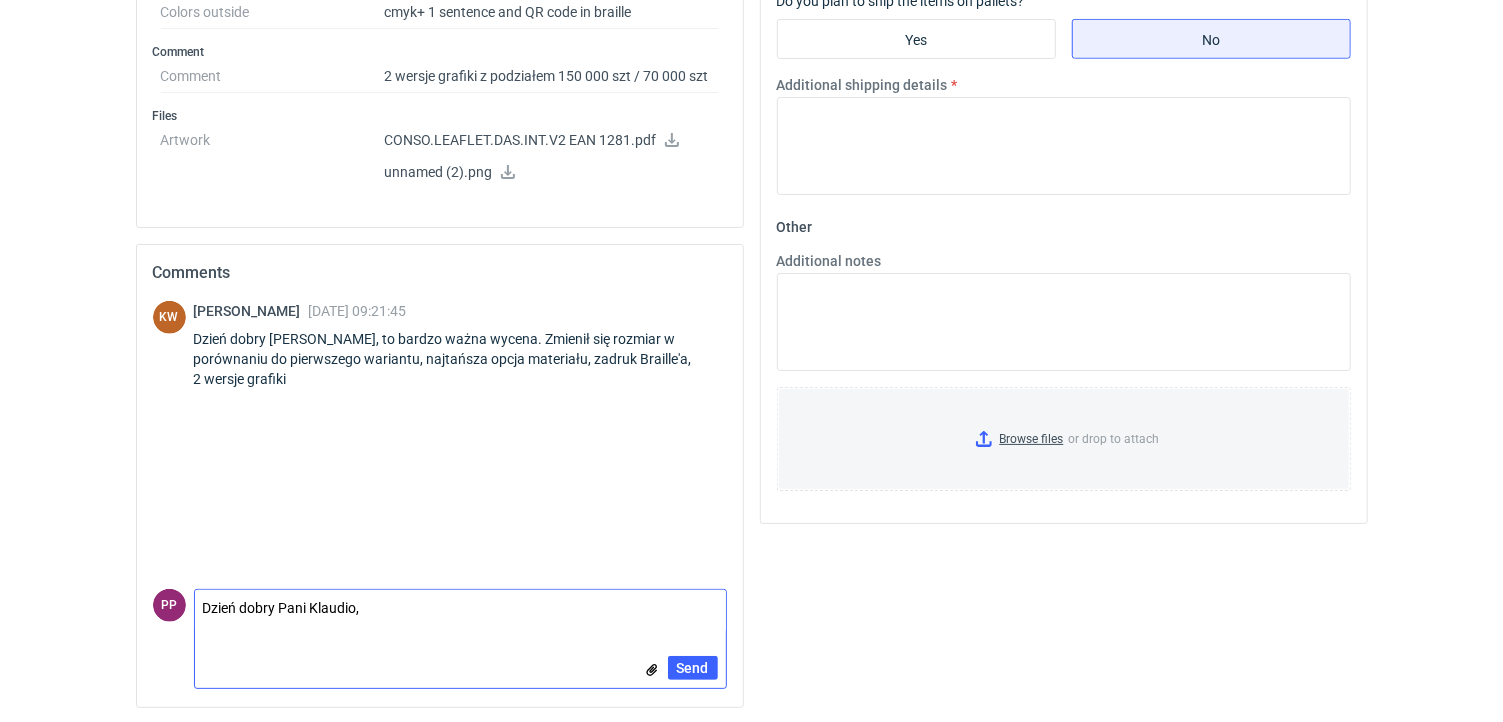 scroll, scrollTop: 0, scrollLeft: 0, axis: both 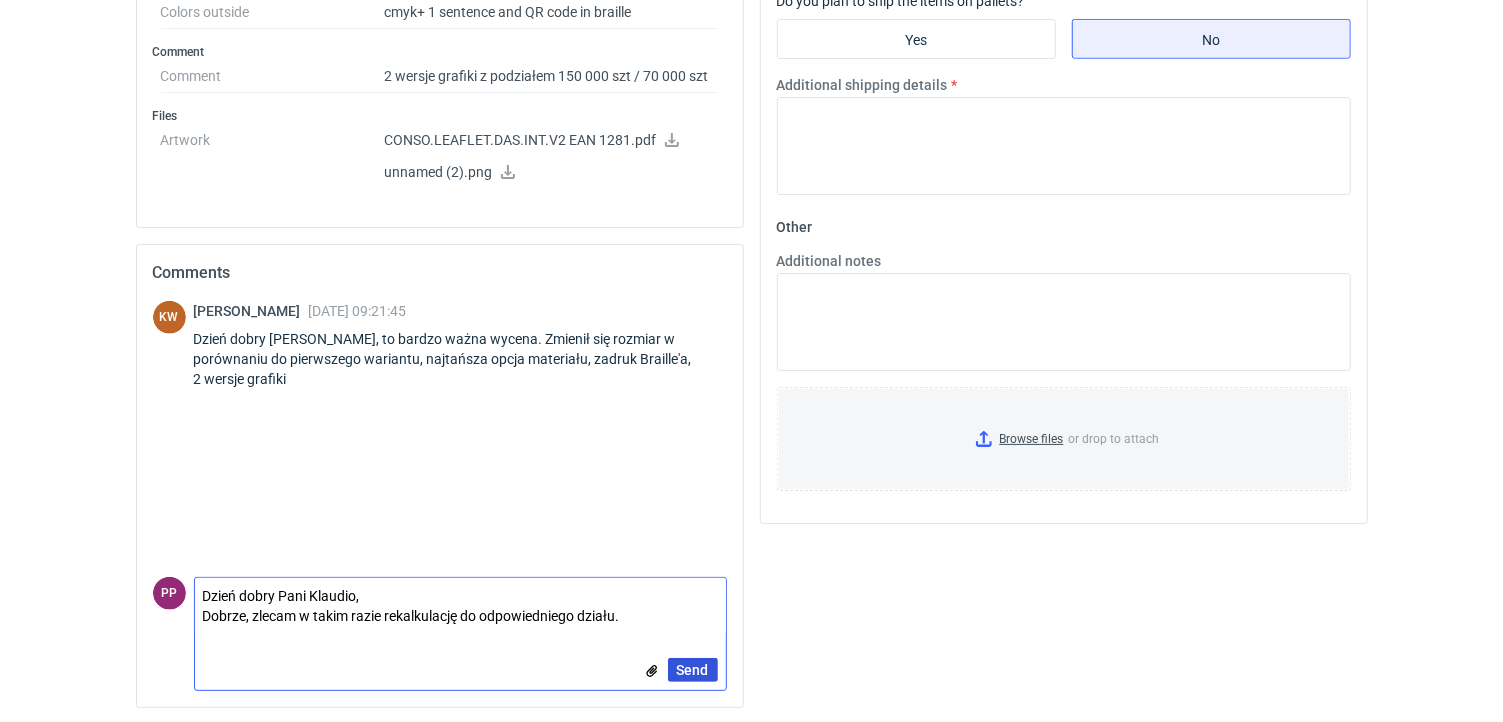 type on "Dzień dobry Pani Klaudio,
Dobrze, zlecam w takim razie rekalkulację do odpowiedniego działu." 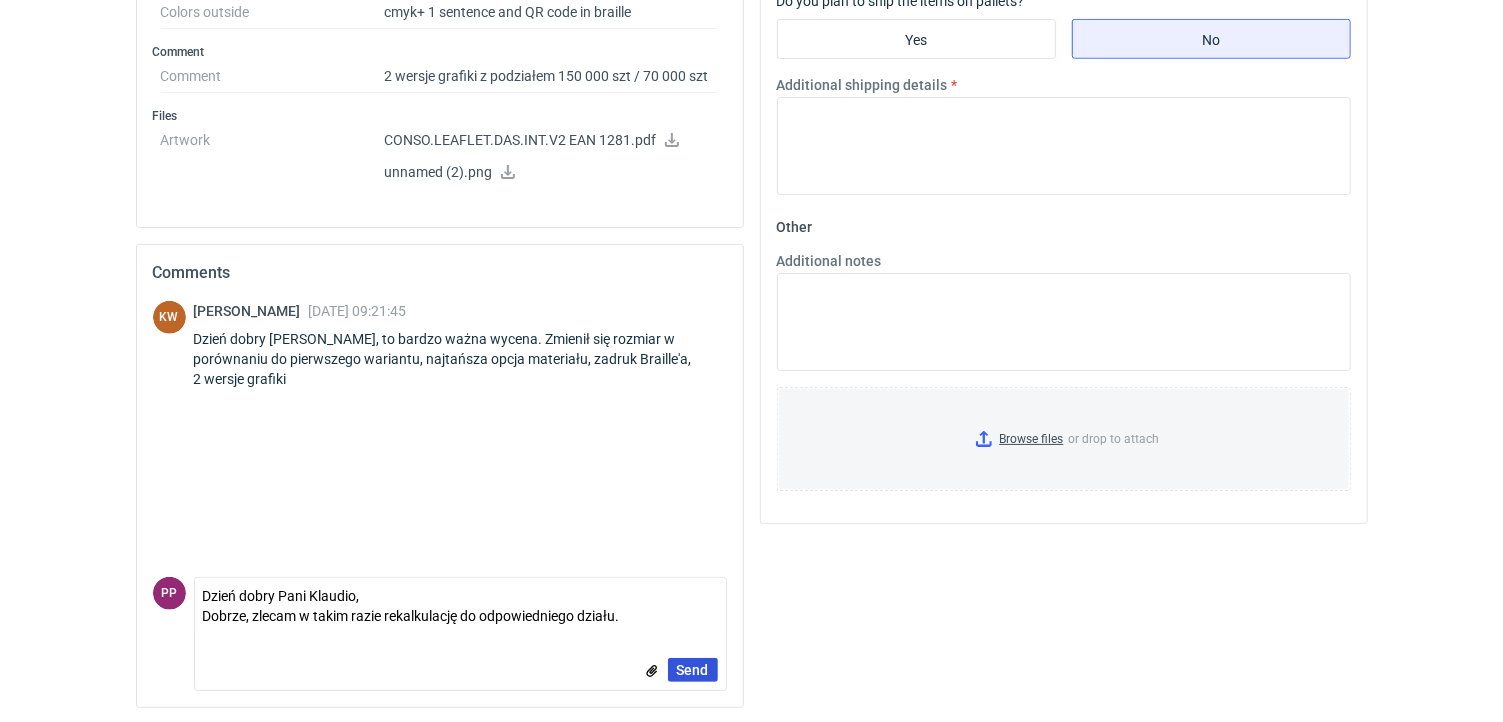 type 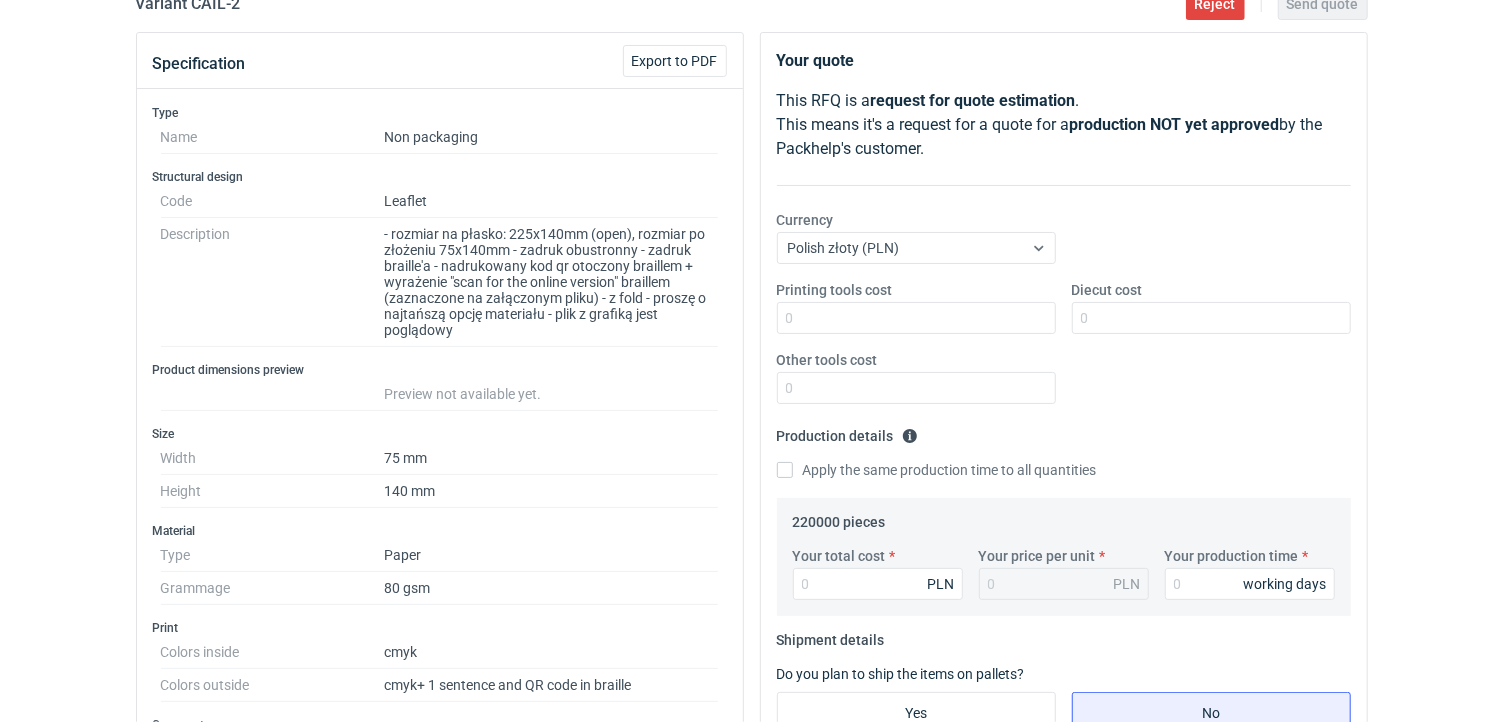 scroll, scrollTop: 50, scrollLeft: 0, axis: vertical 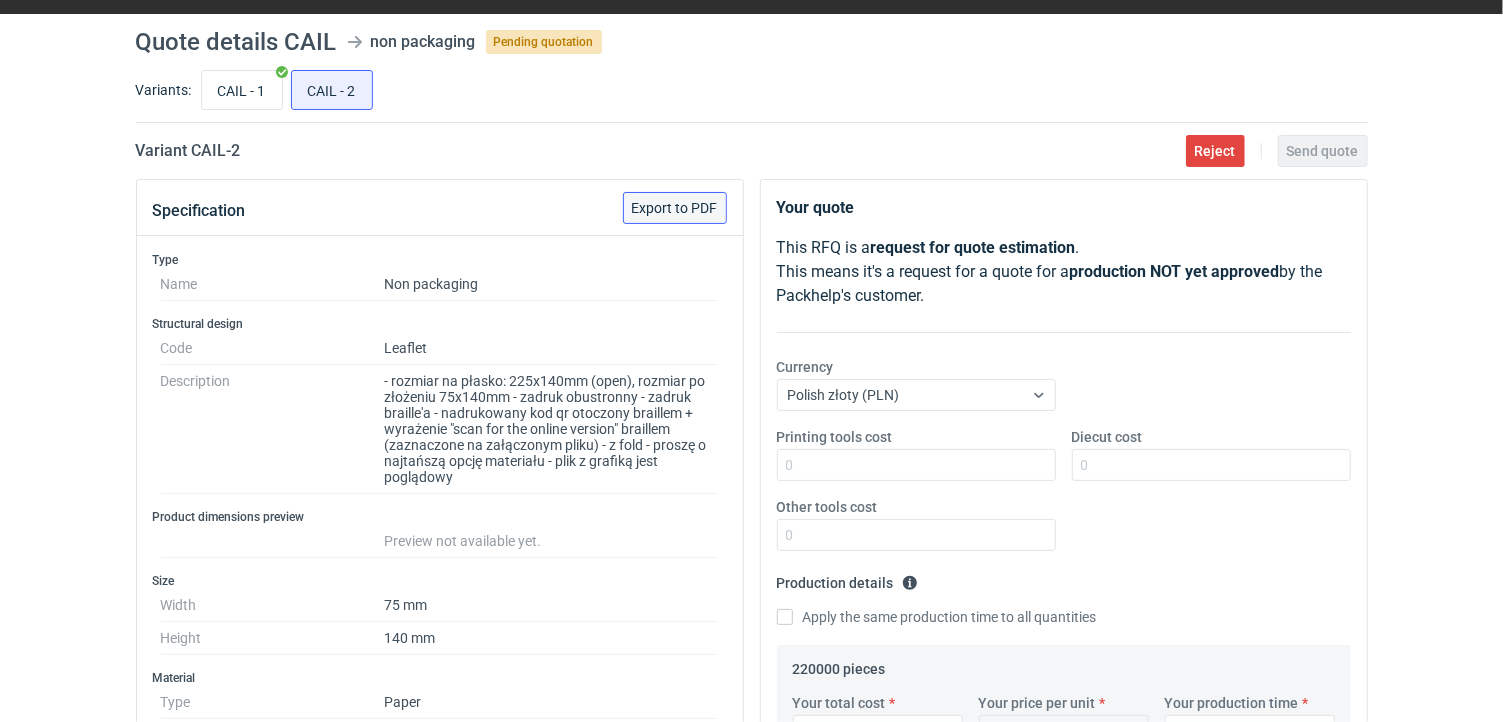 click on "Export to PDF" at bounding box center (675, 208) 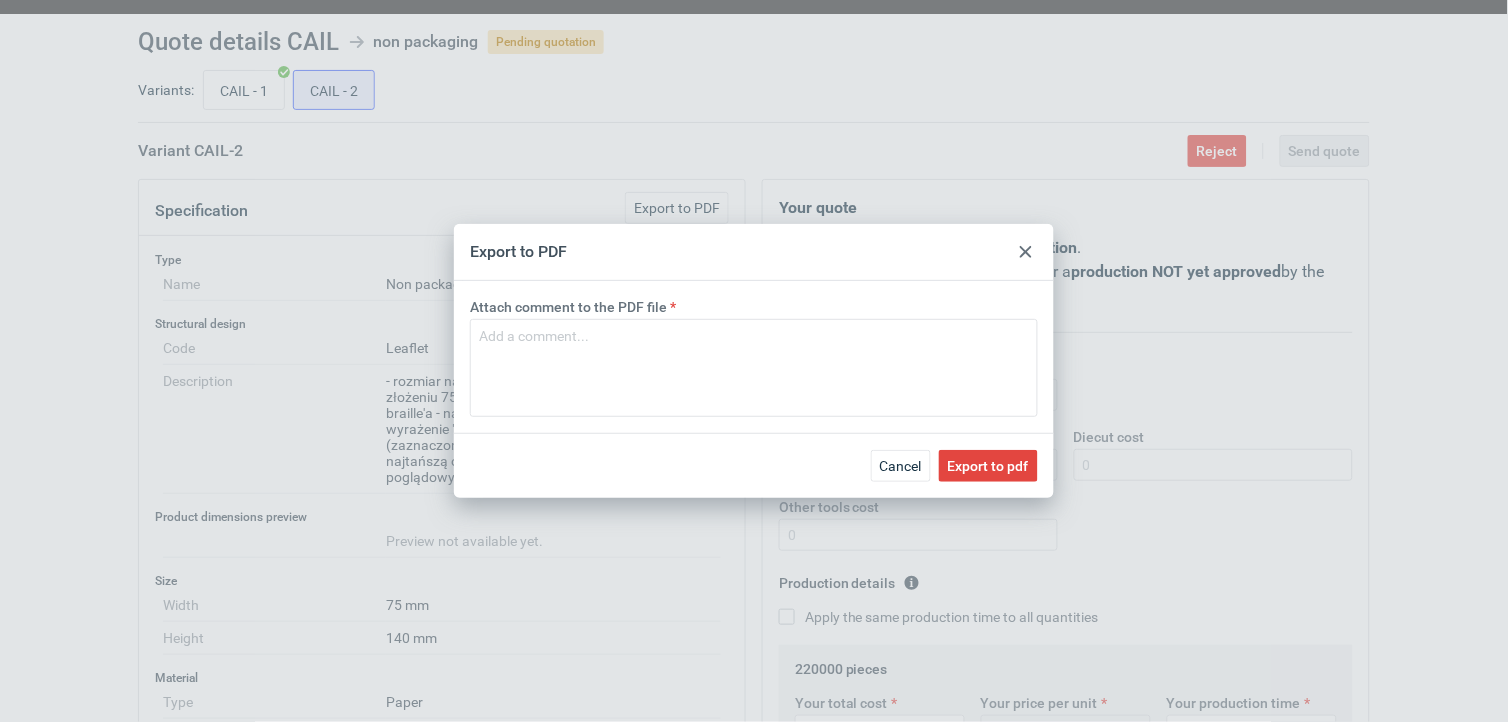 click on "Cancel Export to pdf" at bounding box center [754, 465] 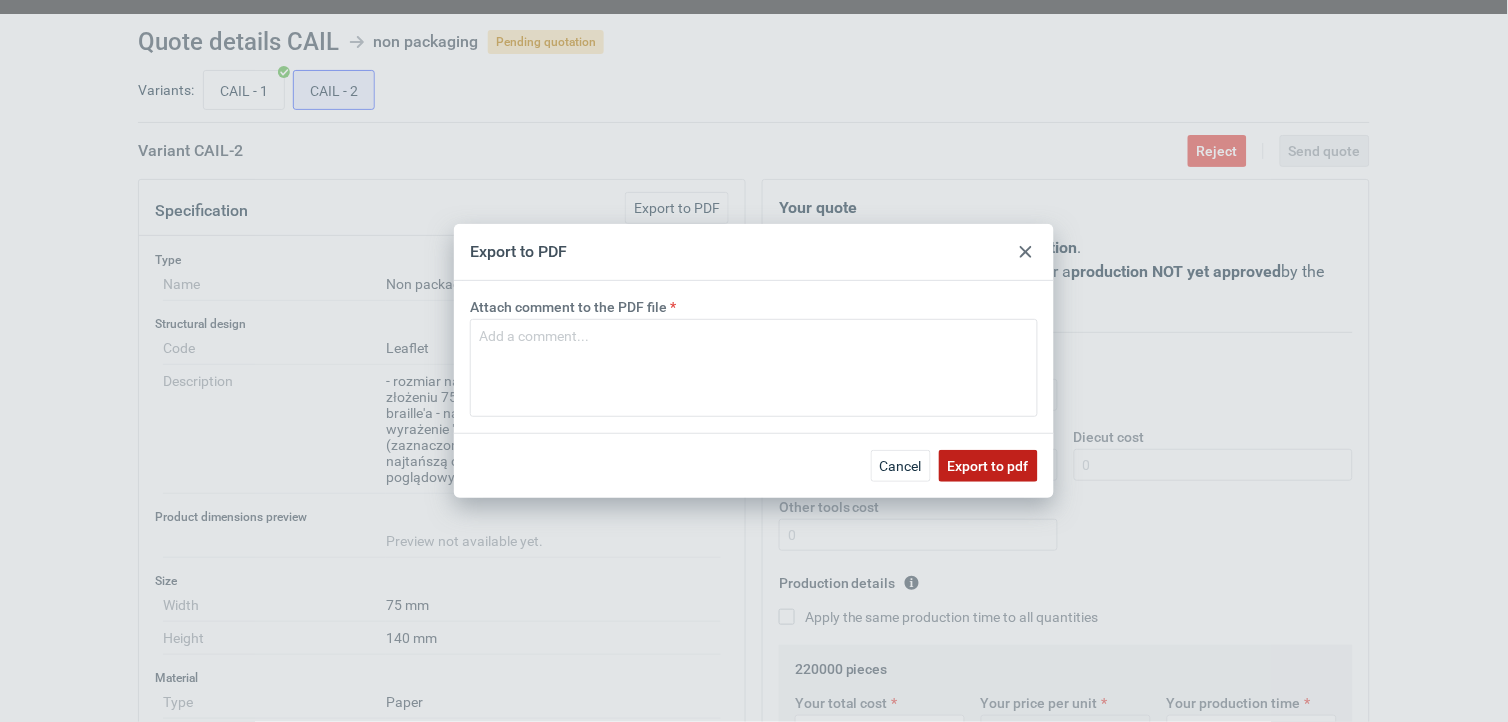 click on "Export to pdf" at bounding box center (988, 466) 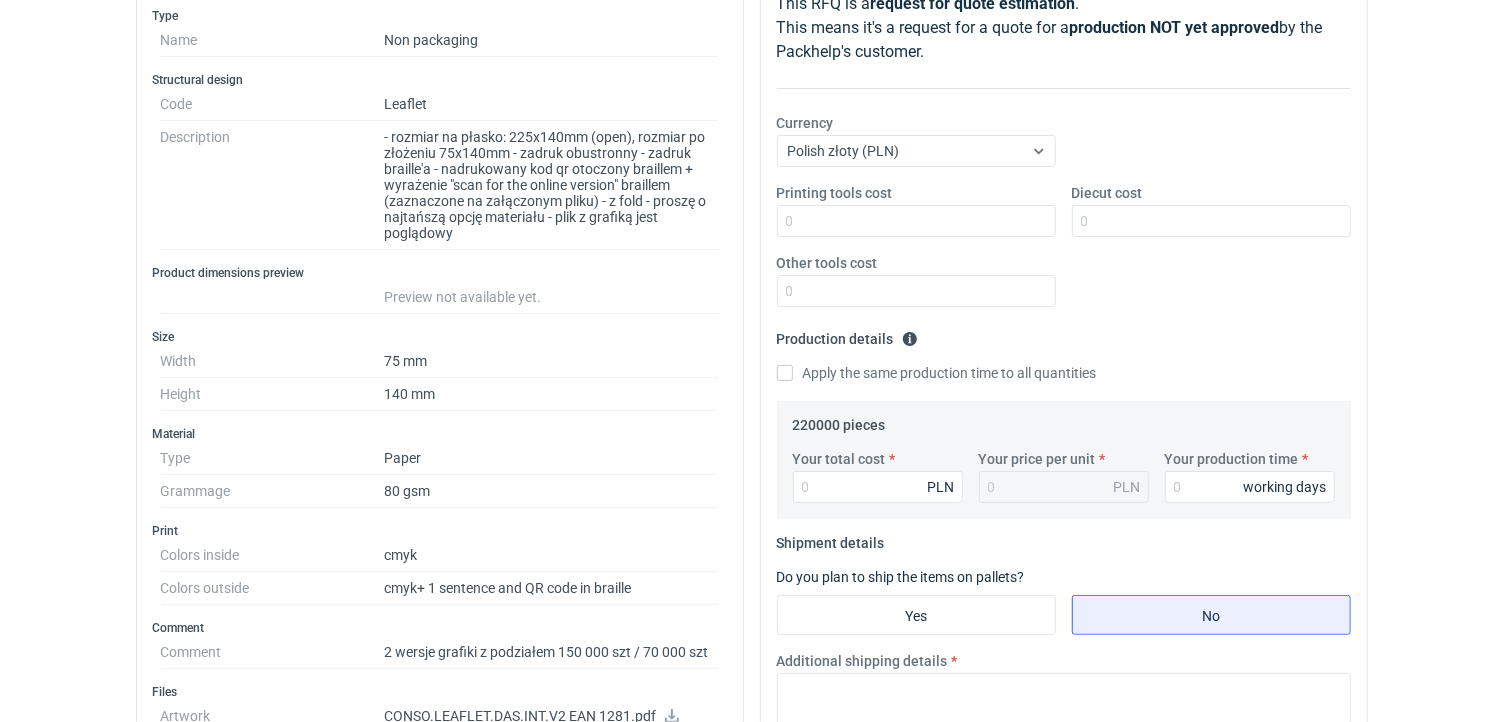 scroll, scrollTop: 291, scrollLeft: 0, axis: vertical 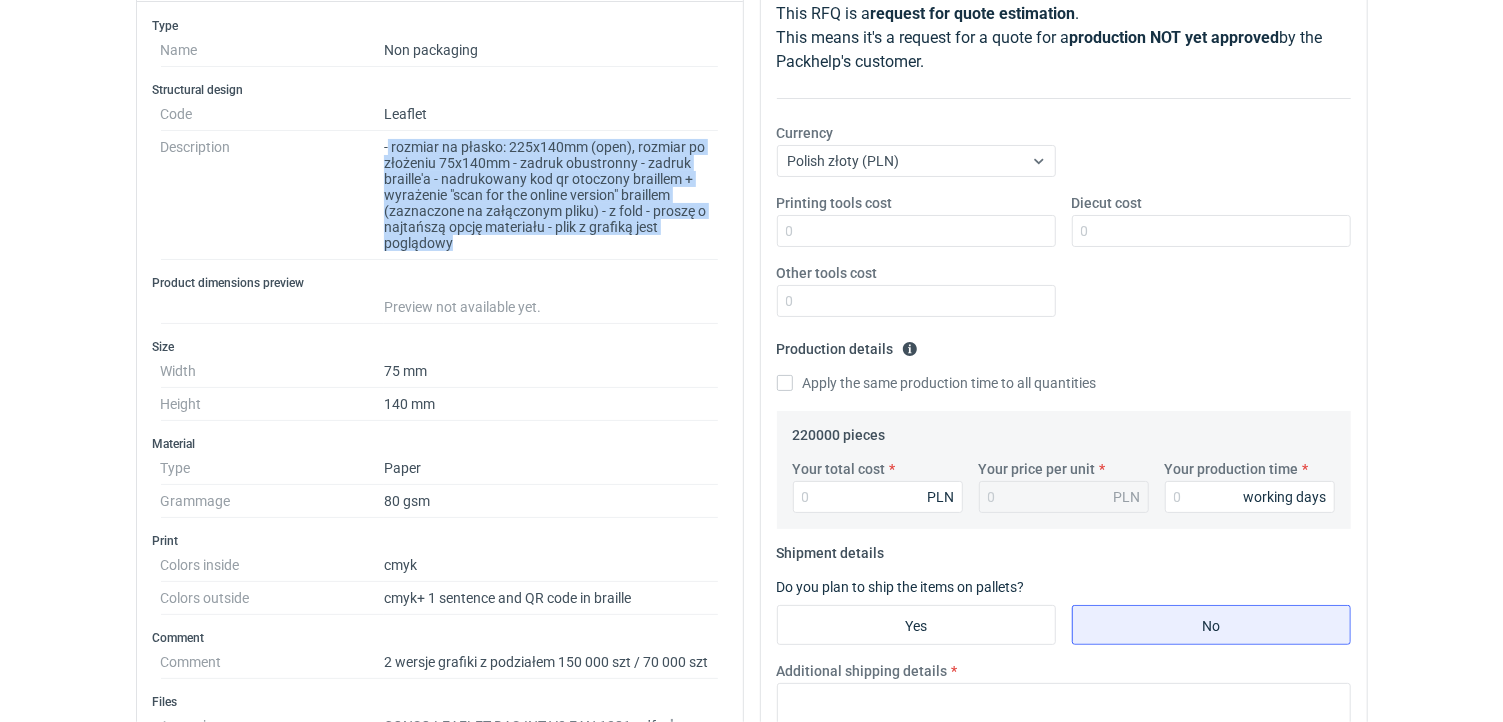 drag, startPoint x: 470, startPoint y: 235, endPoint x: 388, endPoint y: 141, distance: 124.73973 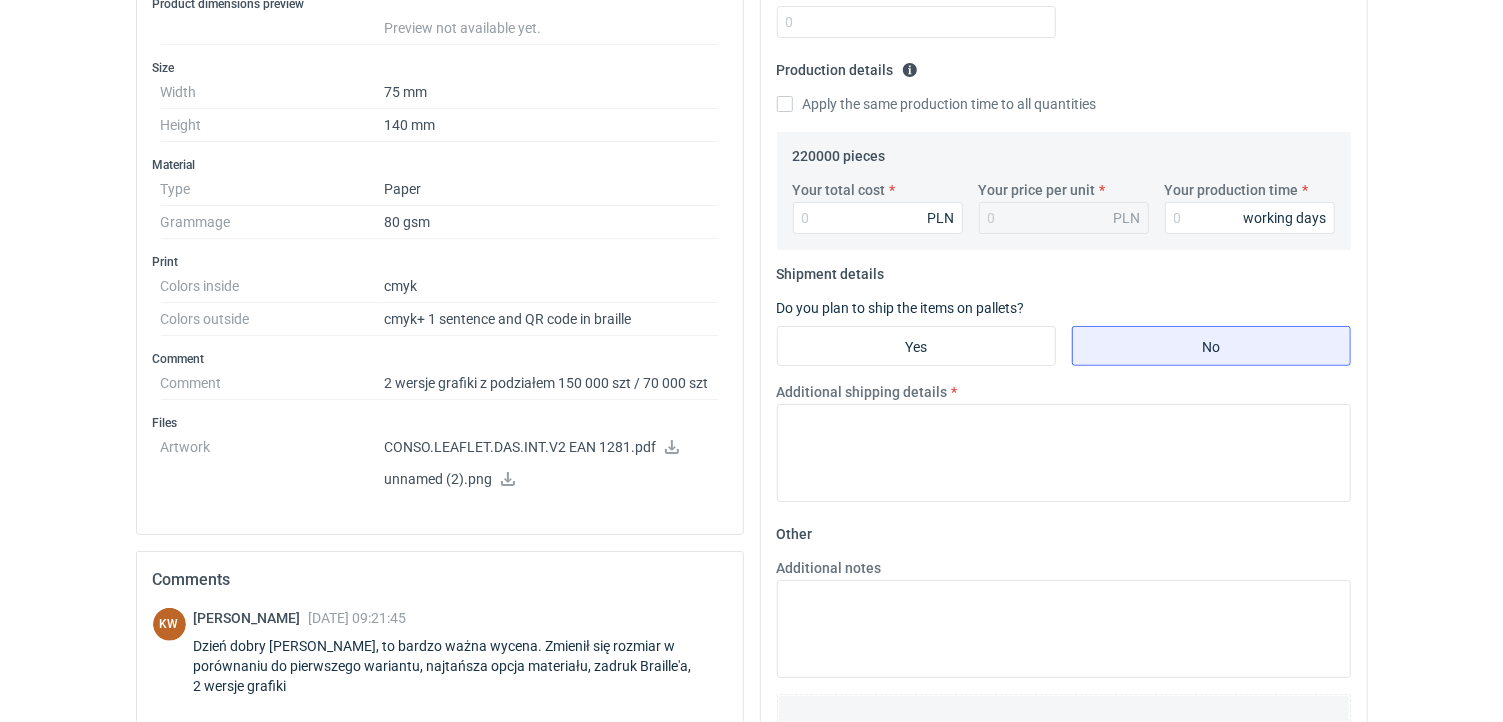 scroll, scrollTop: 595, scrollLeft: 0, axis: vertical 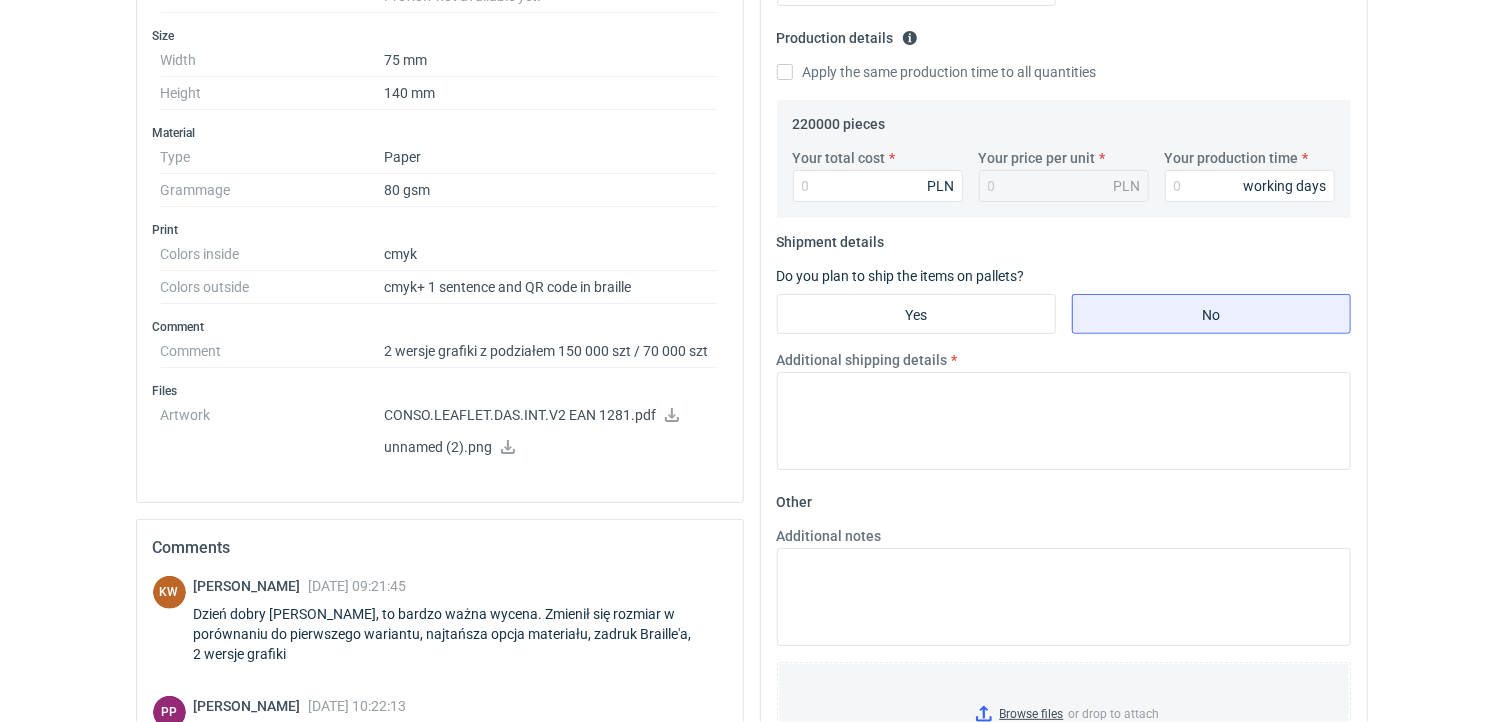 click 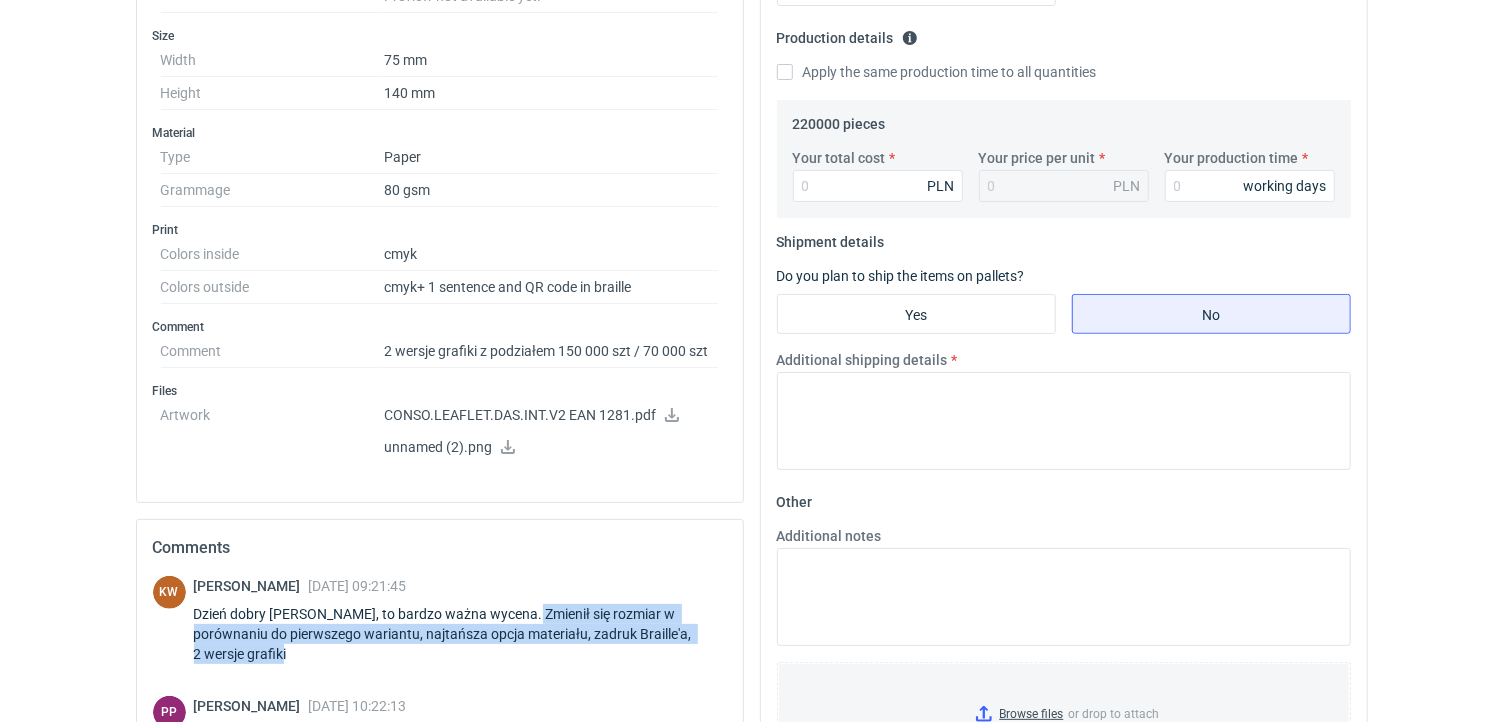 drag, startPoint x: 523, startPoint y: 662, endPoint x: 515, endPoint y: 605, distance: 57.558666 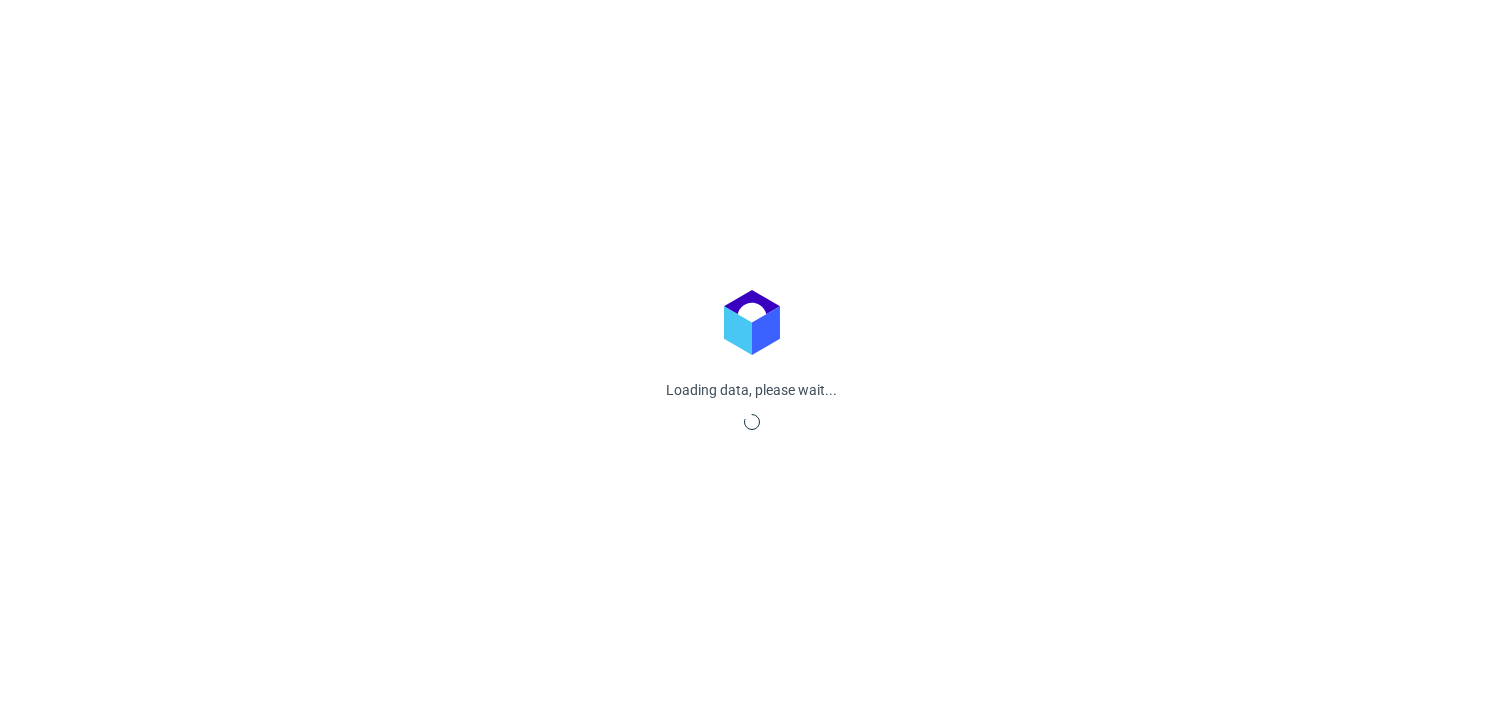 scroll, scrollTop: 0, scrollLeft: 0, axis: both 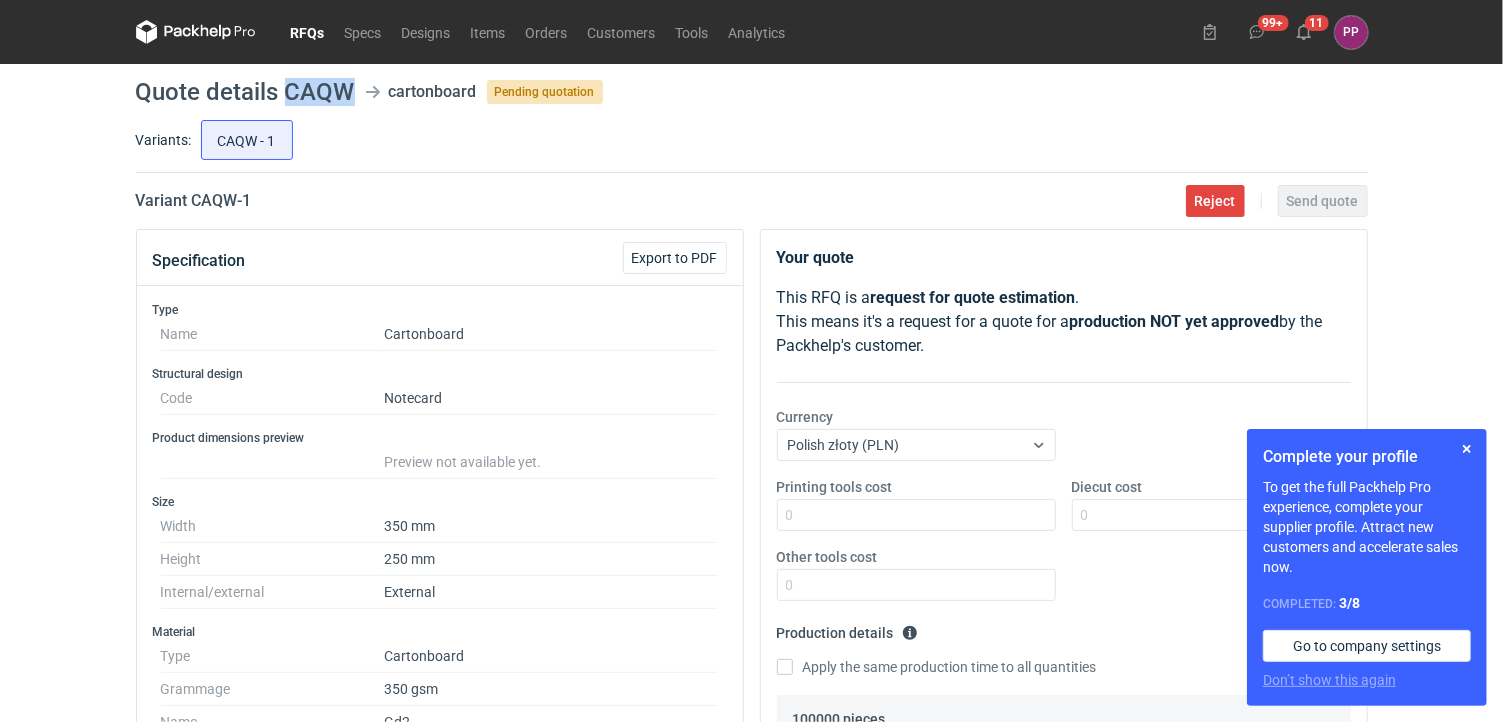 drag, startPoint x: 353, startPoint y: 90, endPoint x: 288, endPoint y: 90, distance: 65 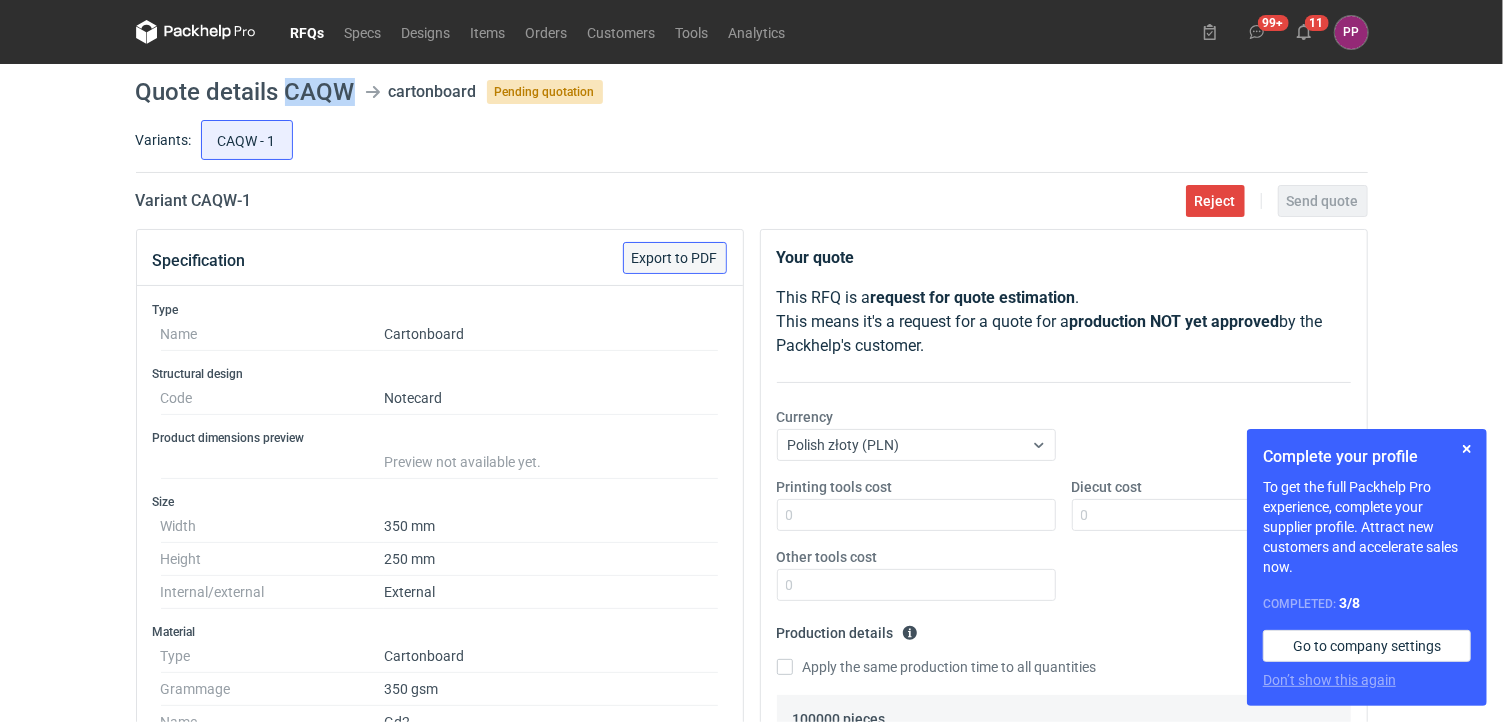 click on "Export to PDF" at bounding box center (675, 258) 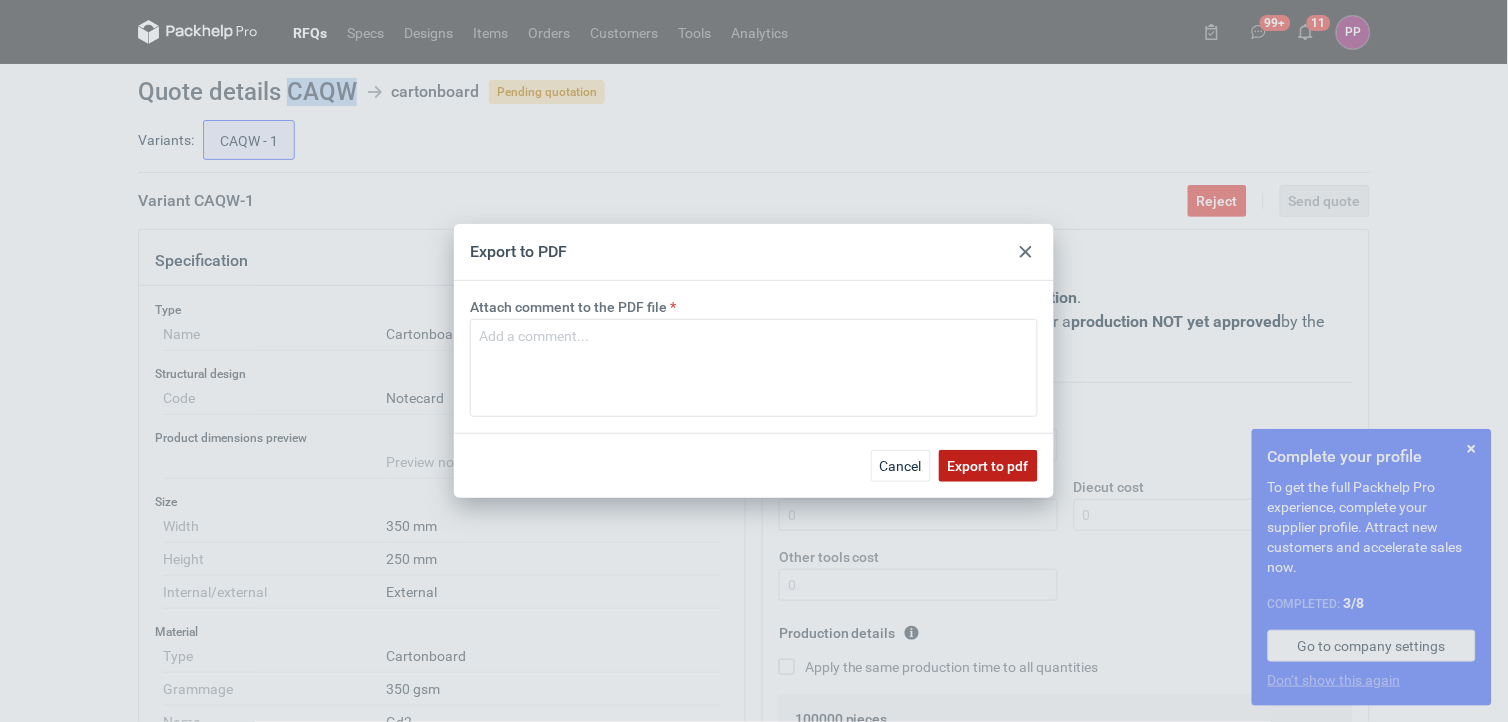 click on "Export to pdf" at bounding box center [988, 466] 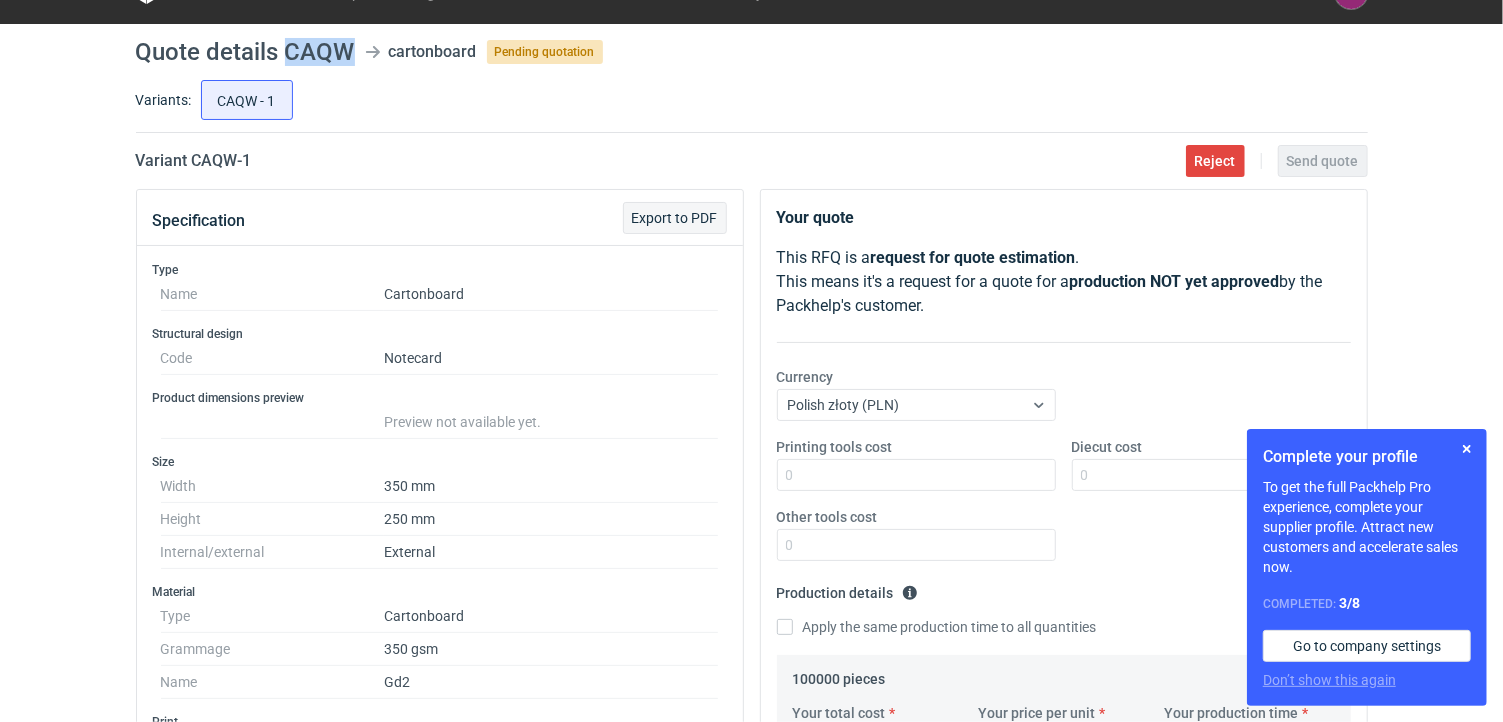 scroll, scrollTop: 0, scrollLeft: 0, axis: both 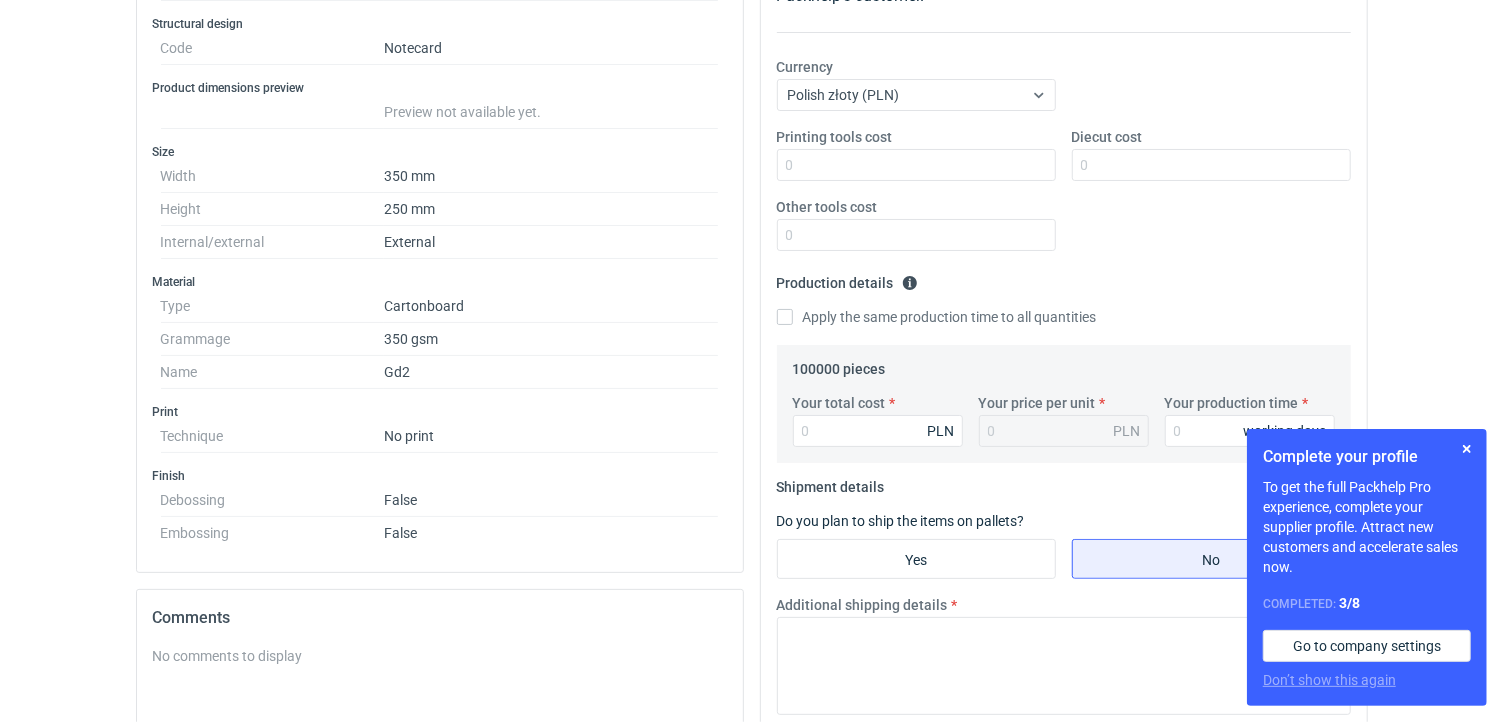 drag, startPoint x: 441, startPoint y: 44, endPoint x: 464, endPoint y: 44, distance: 23 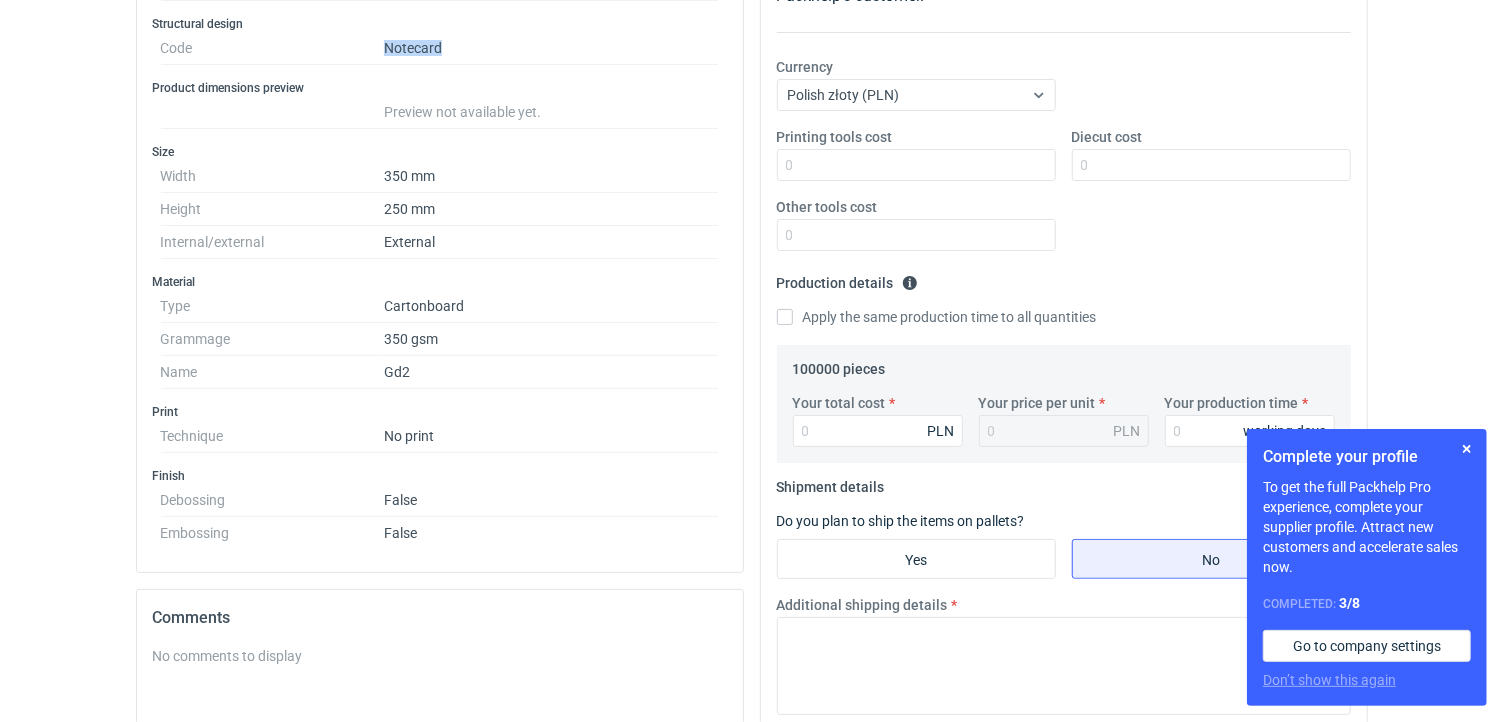 drag, startPoint x: 464, startPoint y: 44, endPoint x: 381, endPoint y: 37, distance: 83.294655 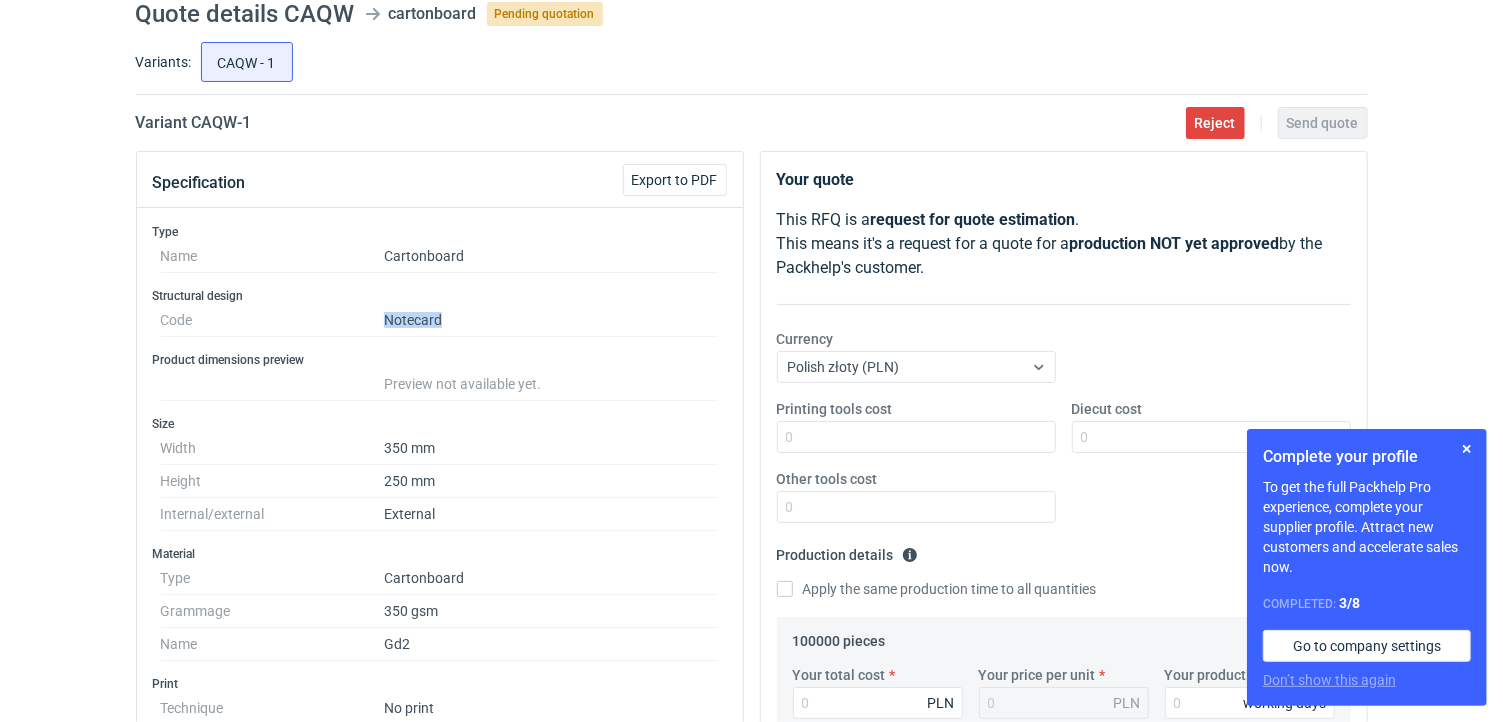 scroll, scrollTop: 0, scrollLeft: 0, axis: both 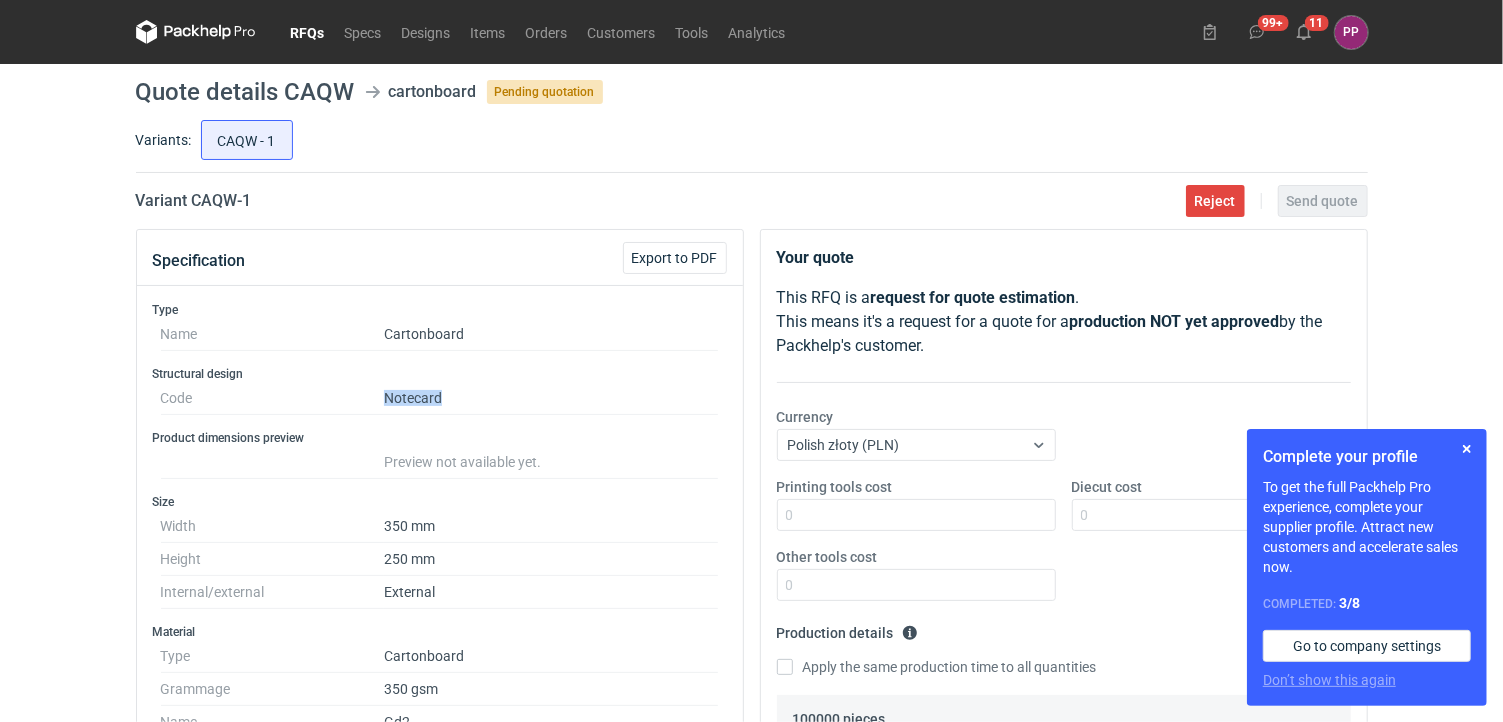 click on "RFQs" at bounding box center (308, 32) 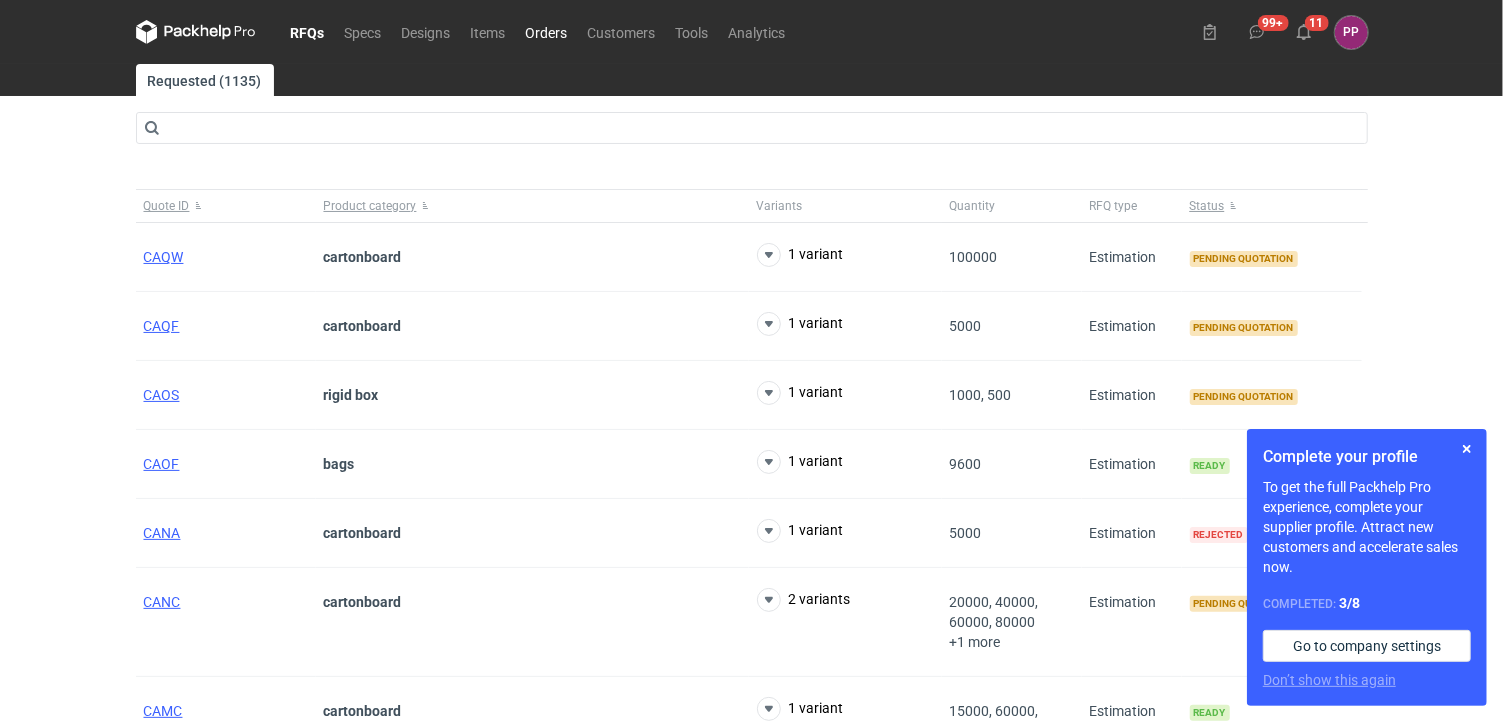 click on "Orders" at bounding box center (547, 32) 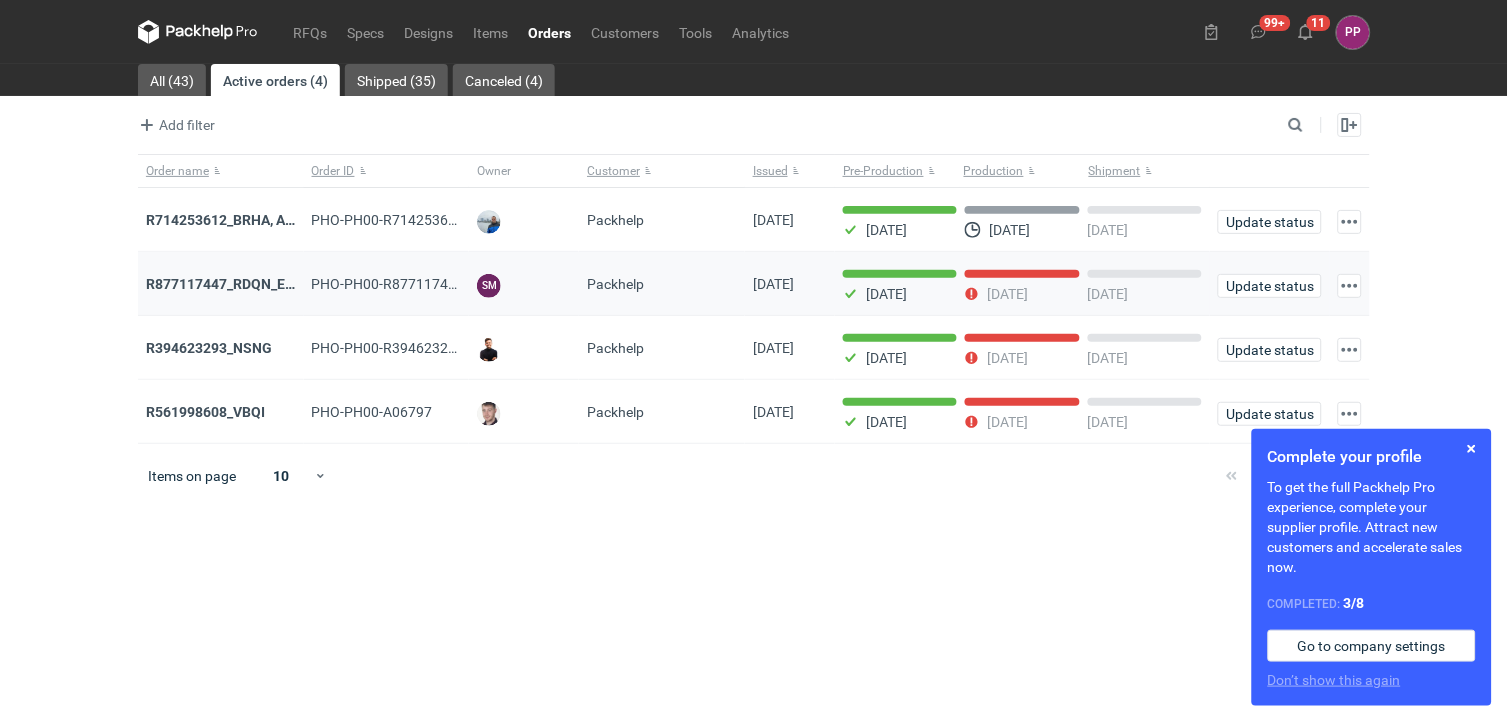 click on "PHO-PH00-R877117447_RDQN_EZHZ" at bounding box center (430, 284) 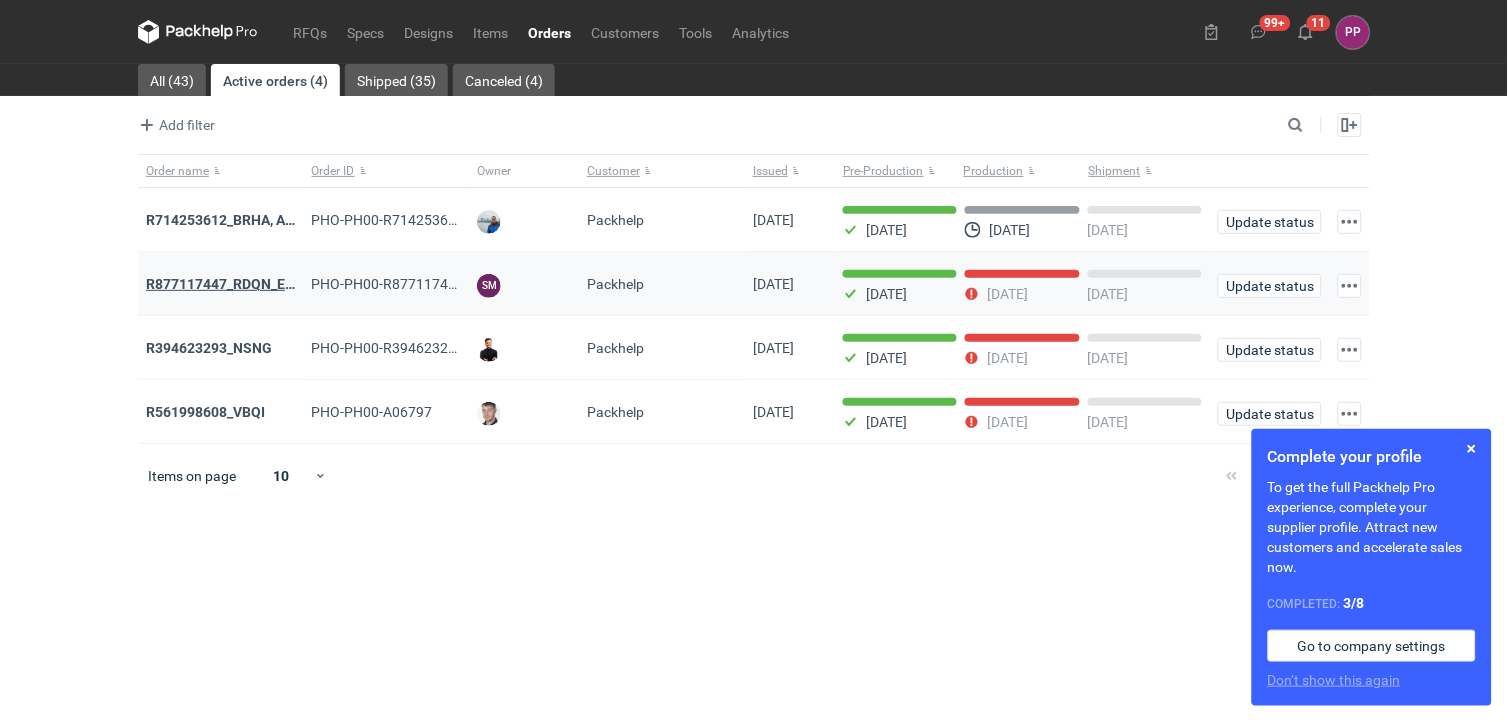 click on "R877117447_RDQN_EZHZ" at bounding box center (229, 284) 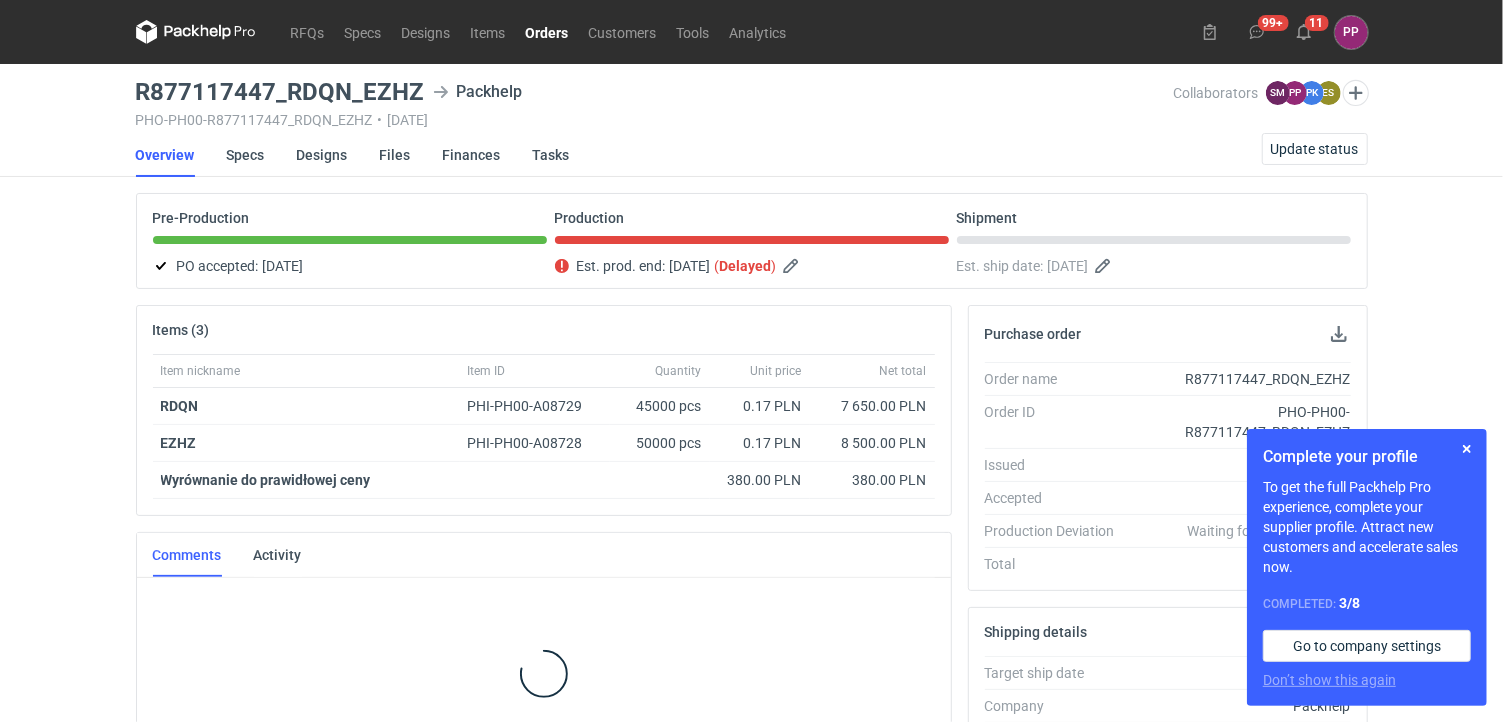 scroll, scrollTop: 112, scrollLeft: 0, axis: vertical 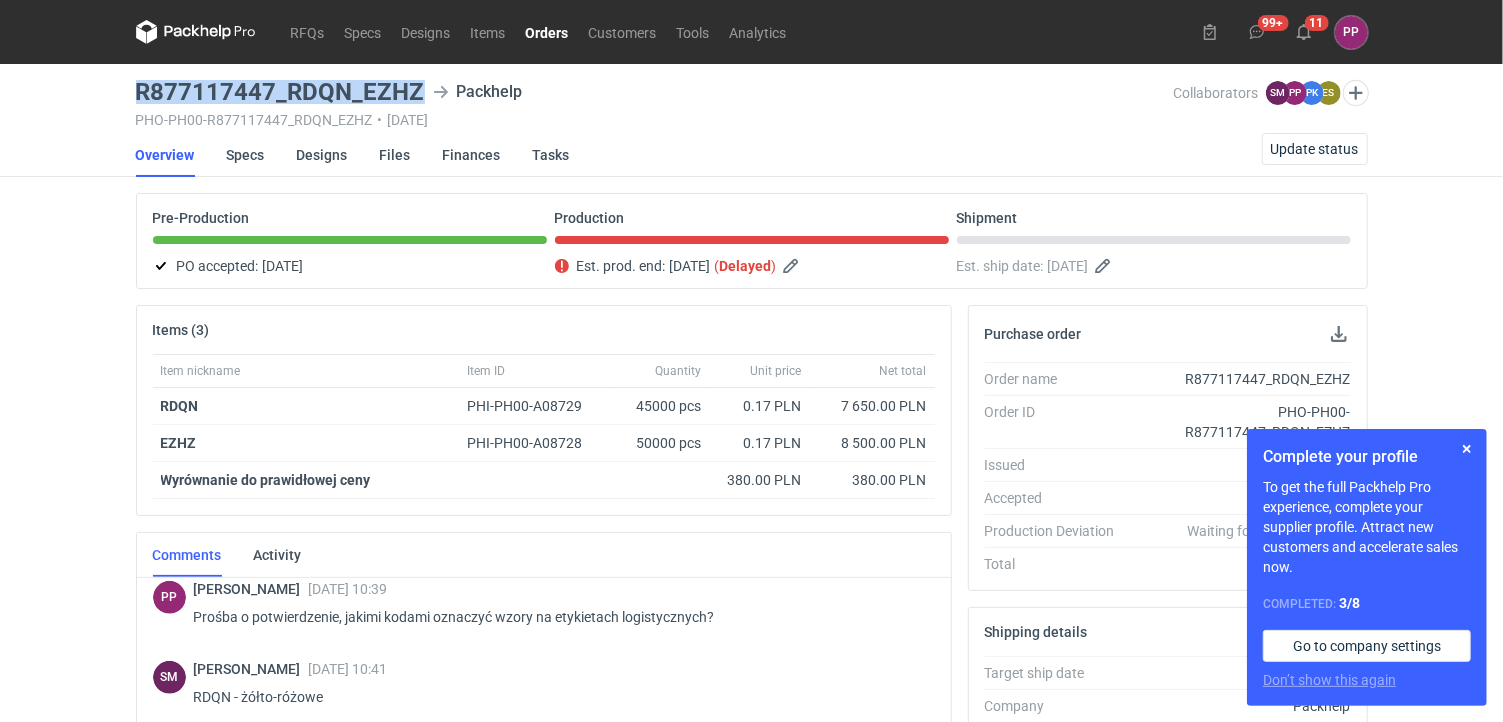 drag, startPoint x: 418, startPoint y: 81, endPoint x: 127, endPoint y: 74, distance: 291.08417 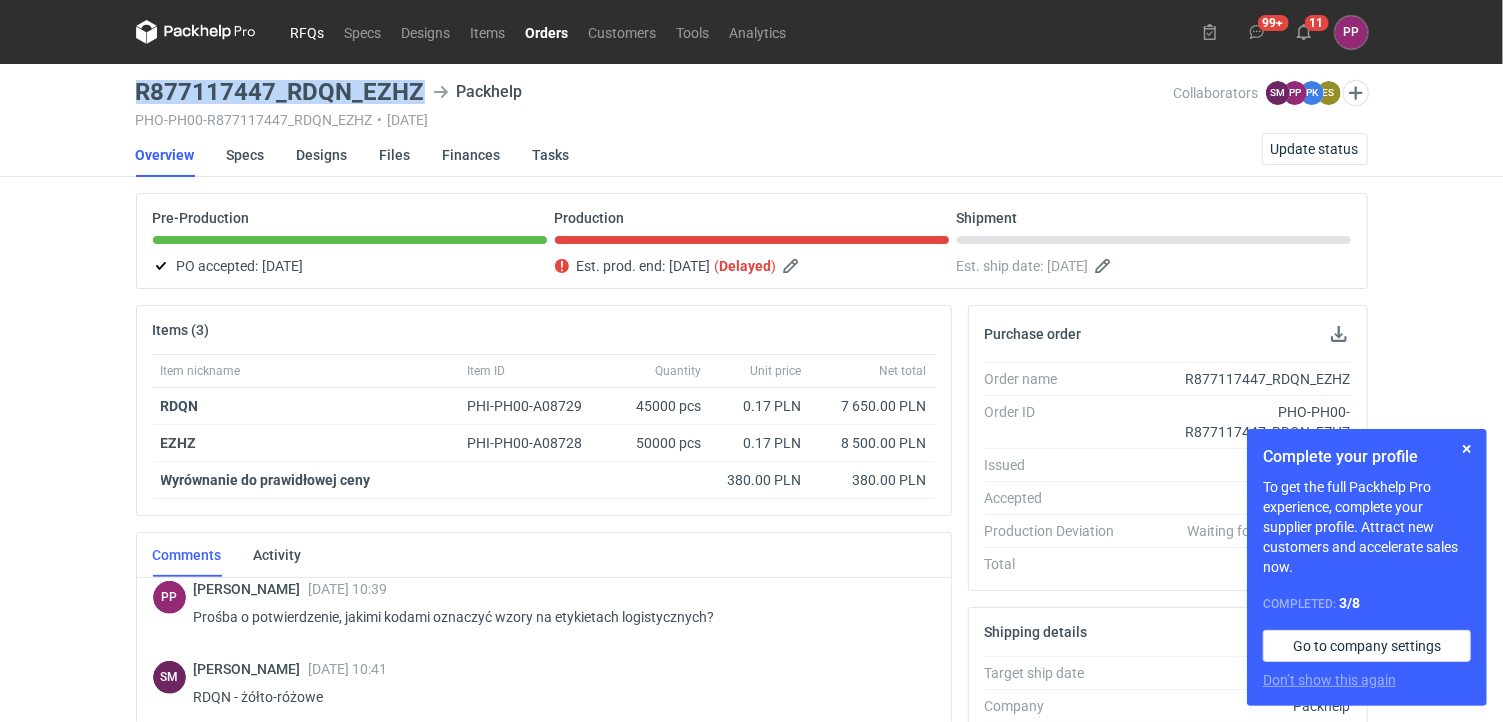 click on "RFQs" at bounding box center [308, 32] 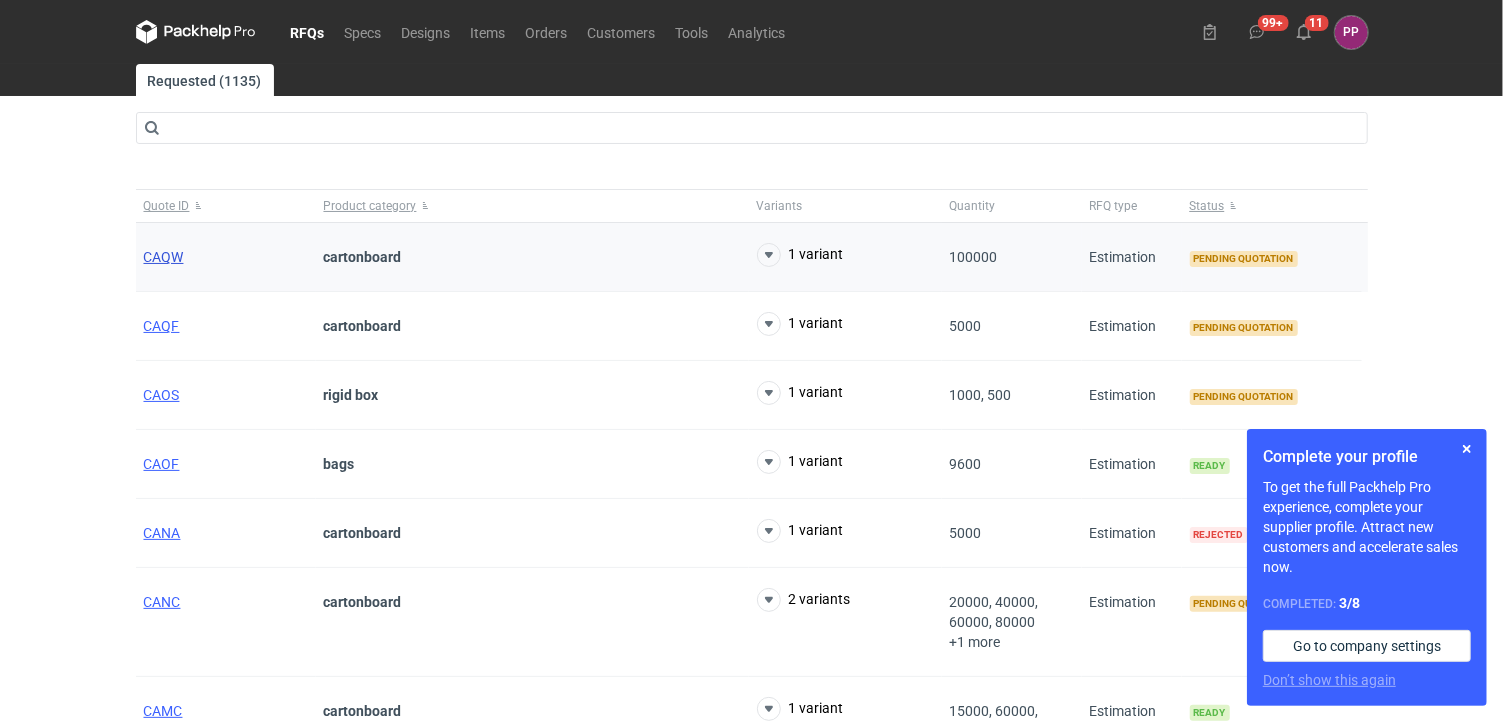 click on "CAQW" at bounding box center (164, 257) 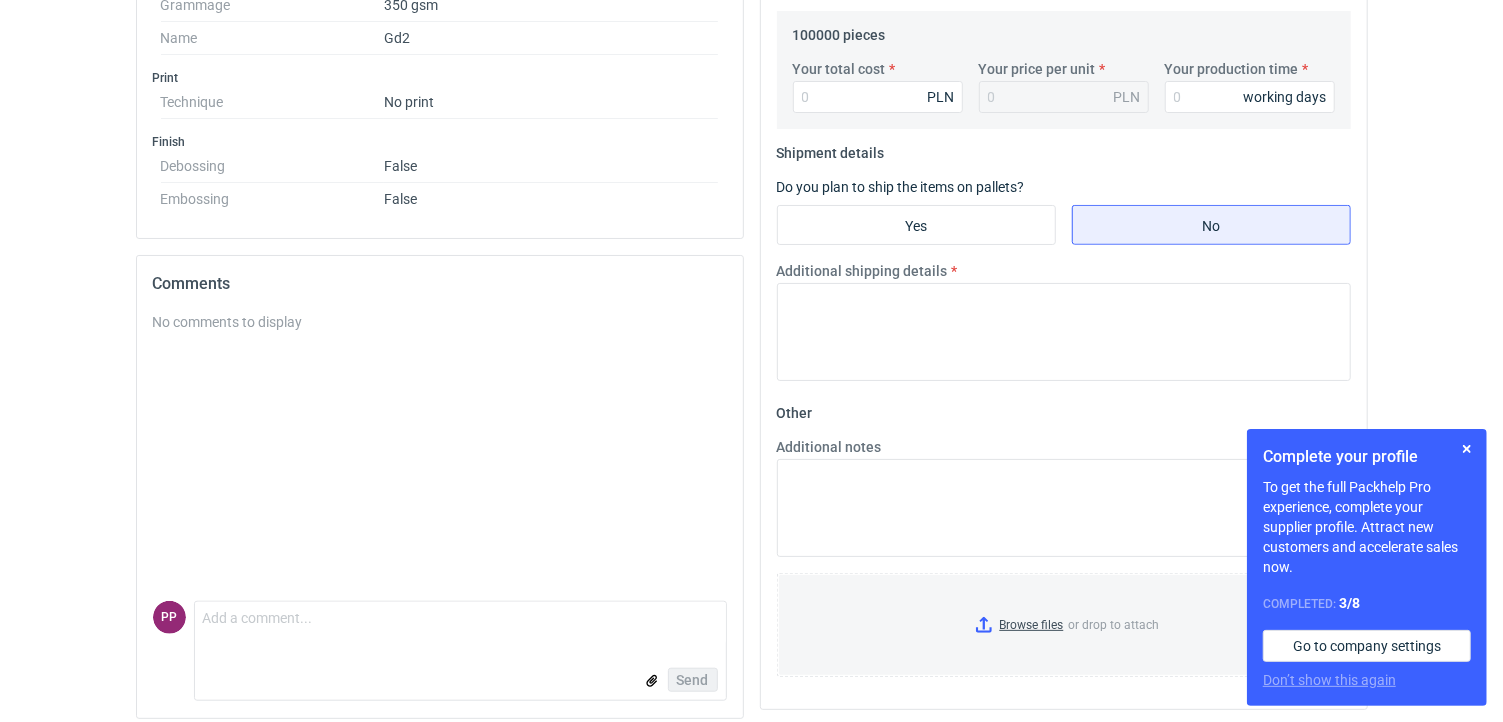 scroll, scrollTop: 697, scrollLeft: 0, axis: vertical 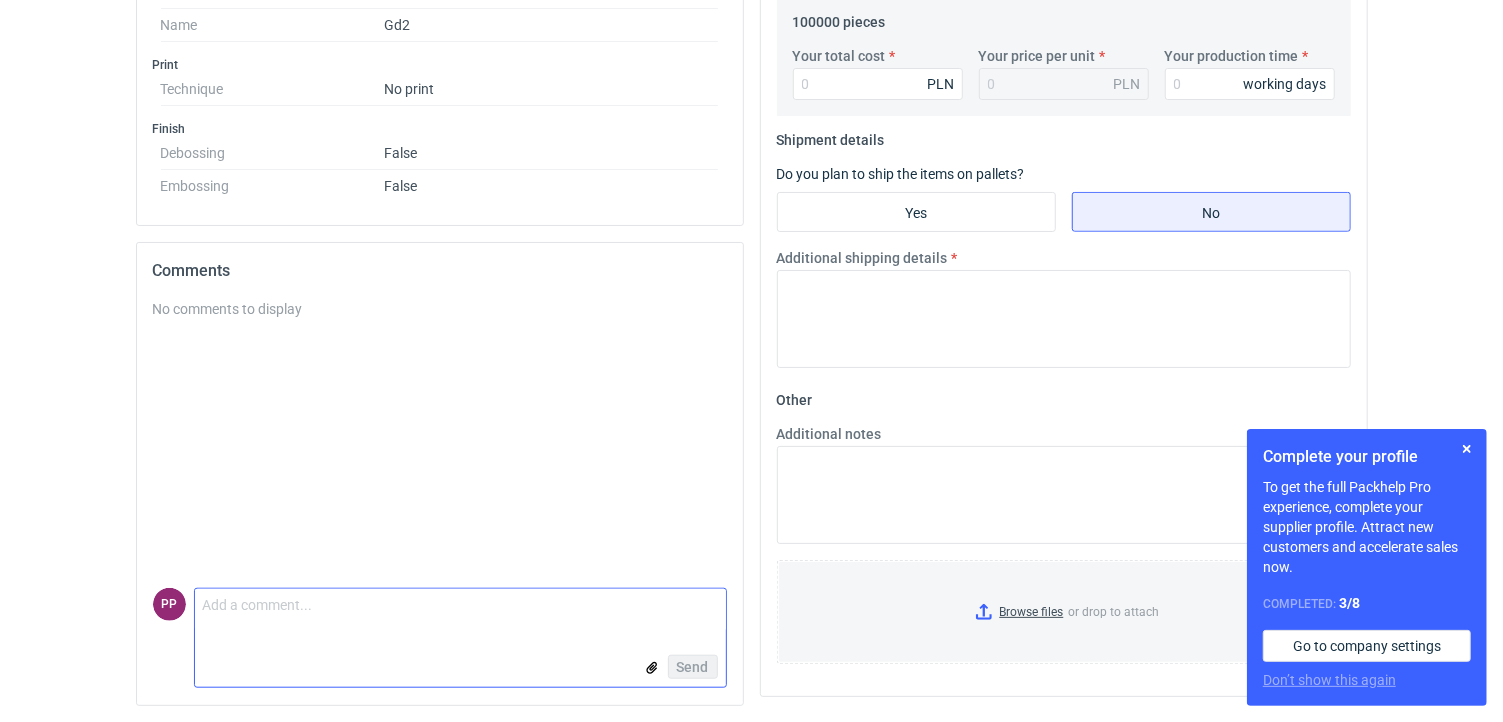 click on "Comment message" at bounding box center [460, 610] 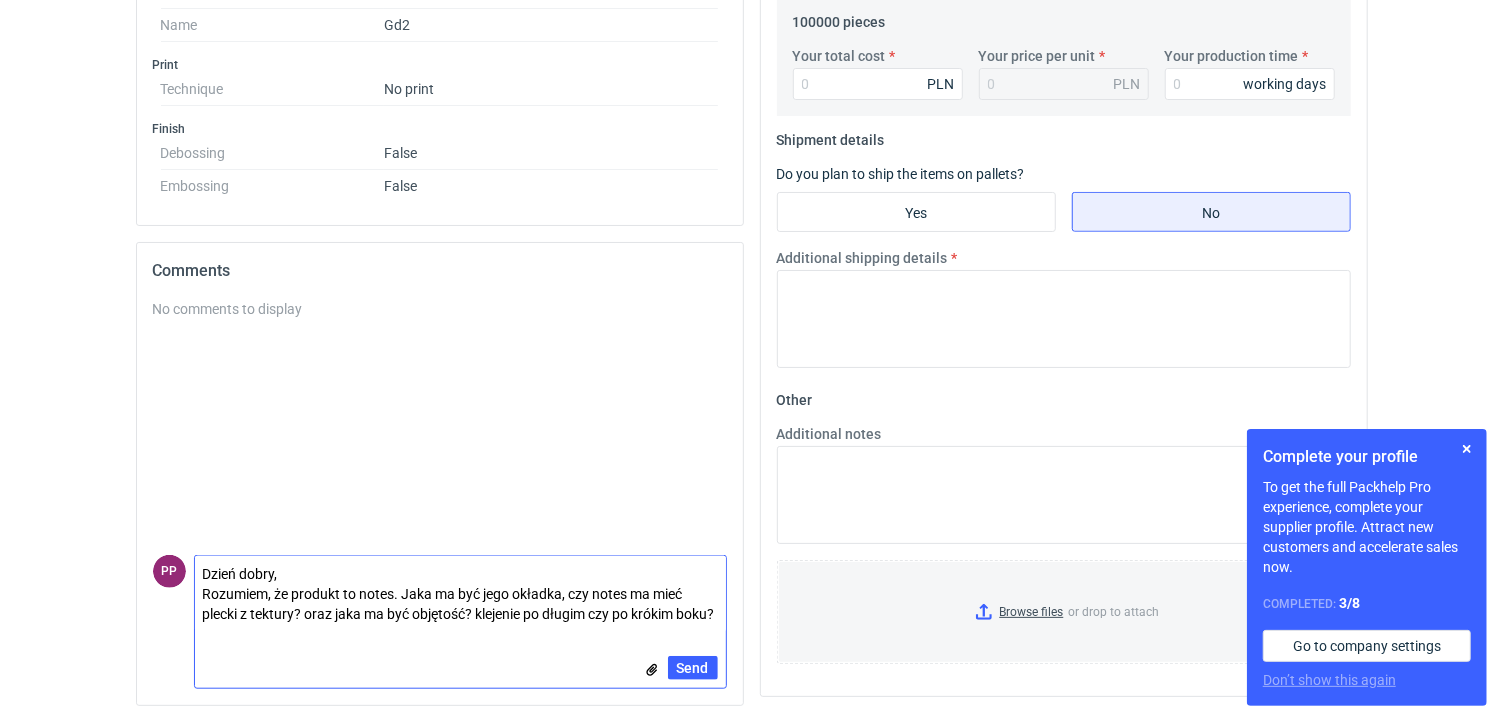scroll, scrollTop: 0, scrollLeft: 0, axis: both 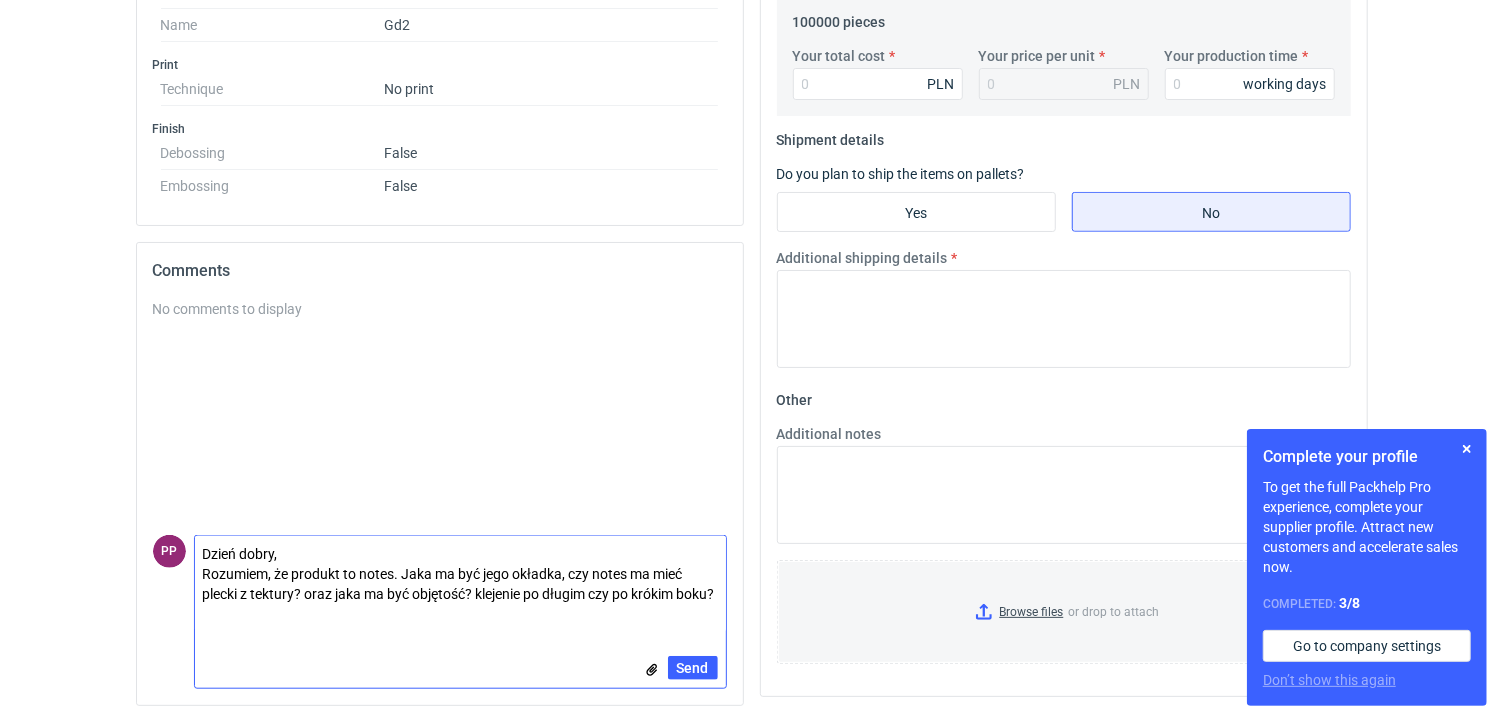 click on "Dzień dobry,
Rozumiem, że produkt to notes. Jaka ma być jego okładka, czy notes ma mieć plecki z tektury? oraz jaka ma być objętość? klejenie po długim czy po krókim boku?" at bounding box center (460, 584) 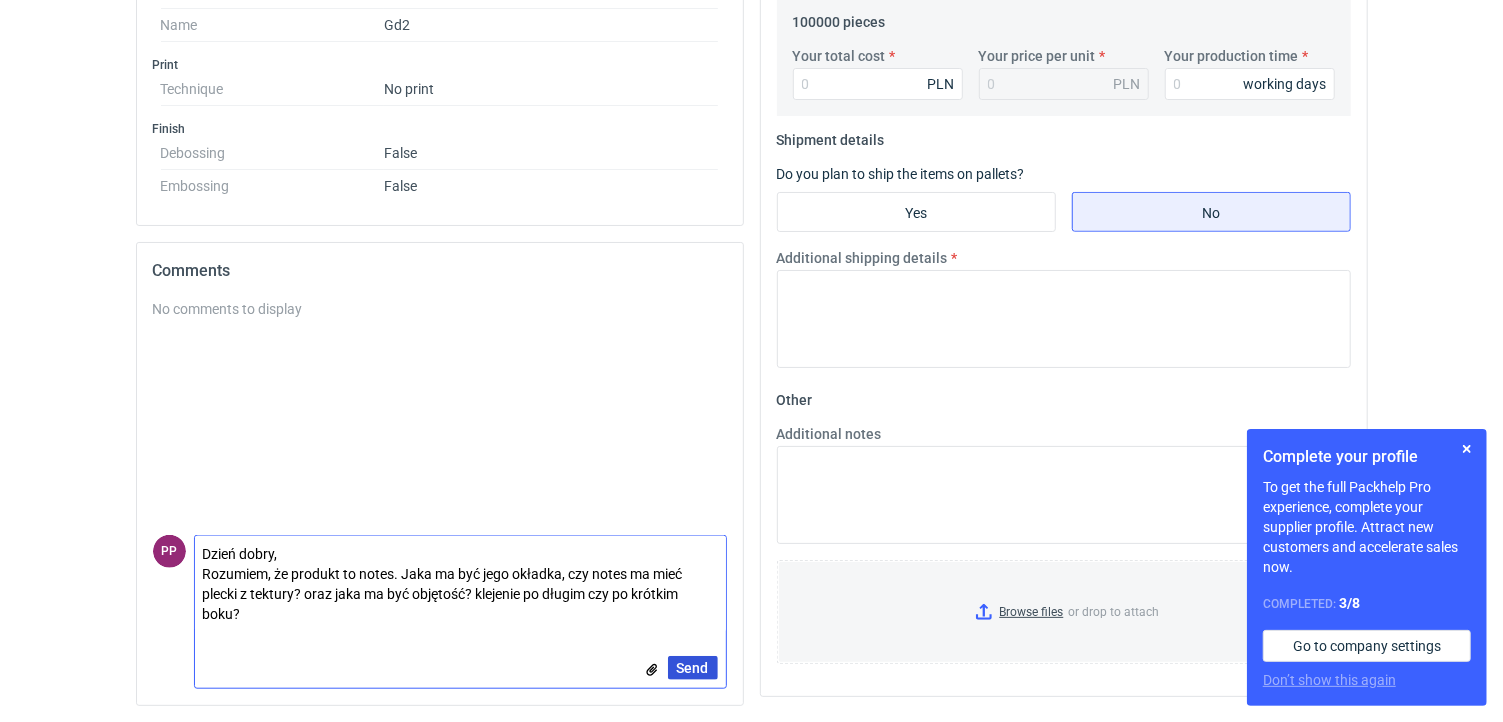type on "Dzień dobry,
Rozumiem, że produkt to notes. Jaka ma być jego okładka, czy notes ma mieć plecki z tektury? oraz jaka ma być objętość? klejenie po długim czy po krótkim boku?" 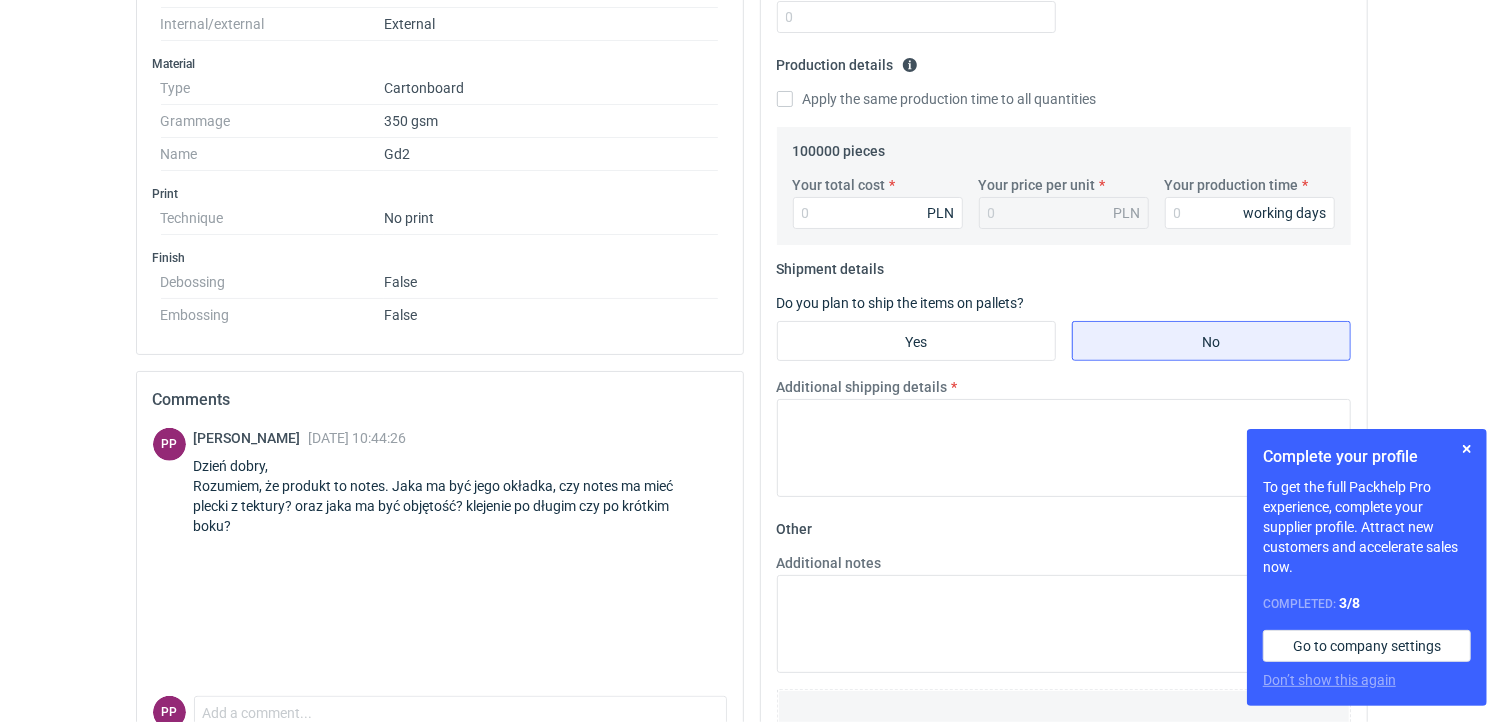 scroll, scrollTop: 697, scrollLeft: 0, axis: vertical 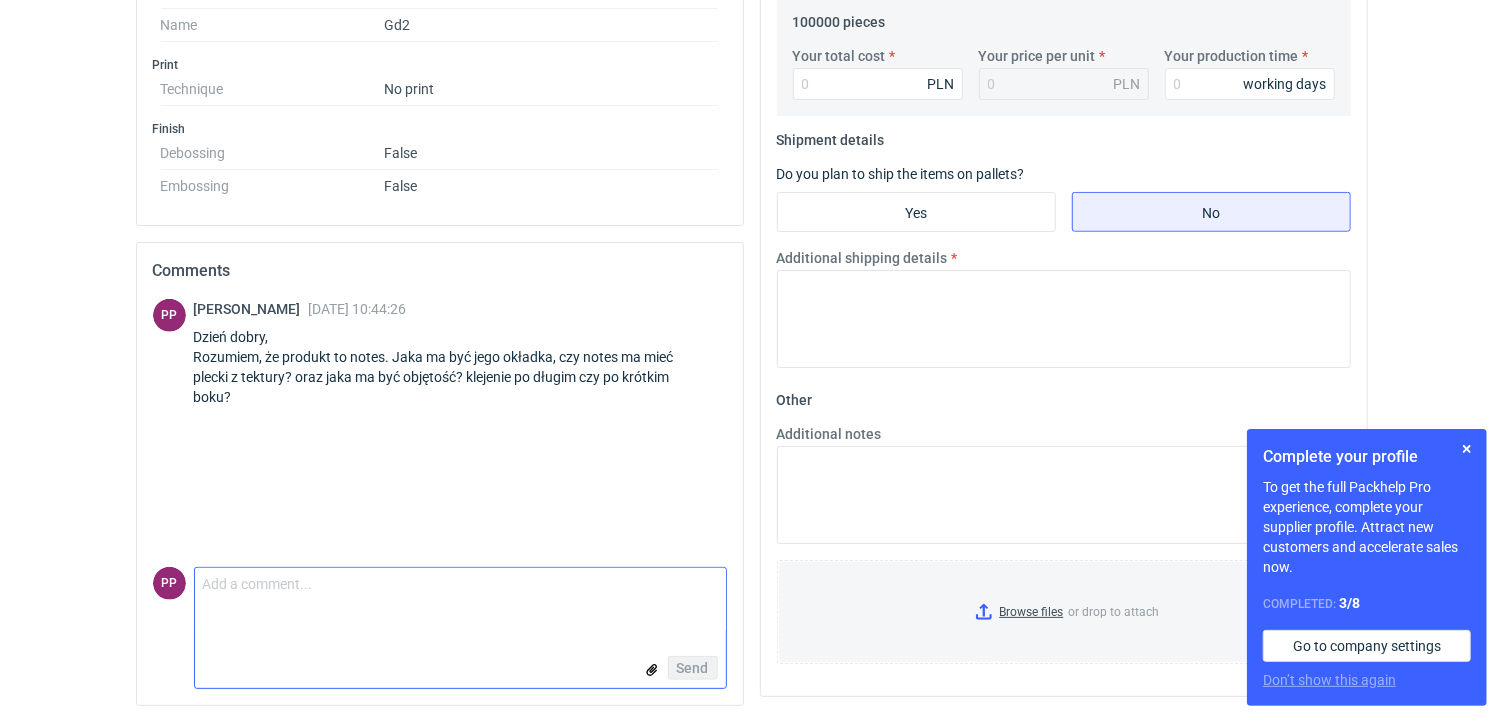 click on "Comment message" at bounding box center [460, 600] 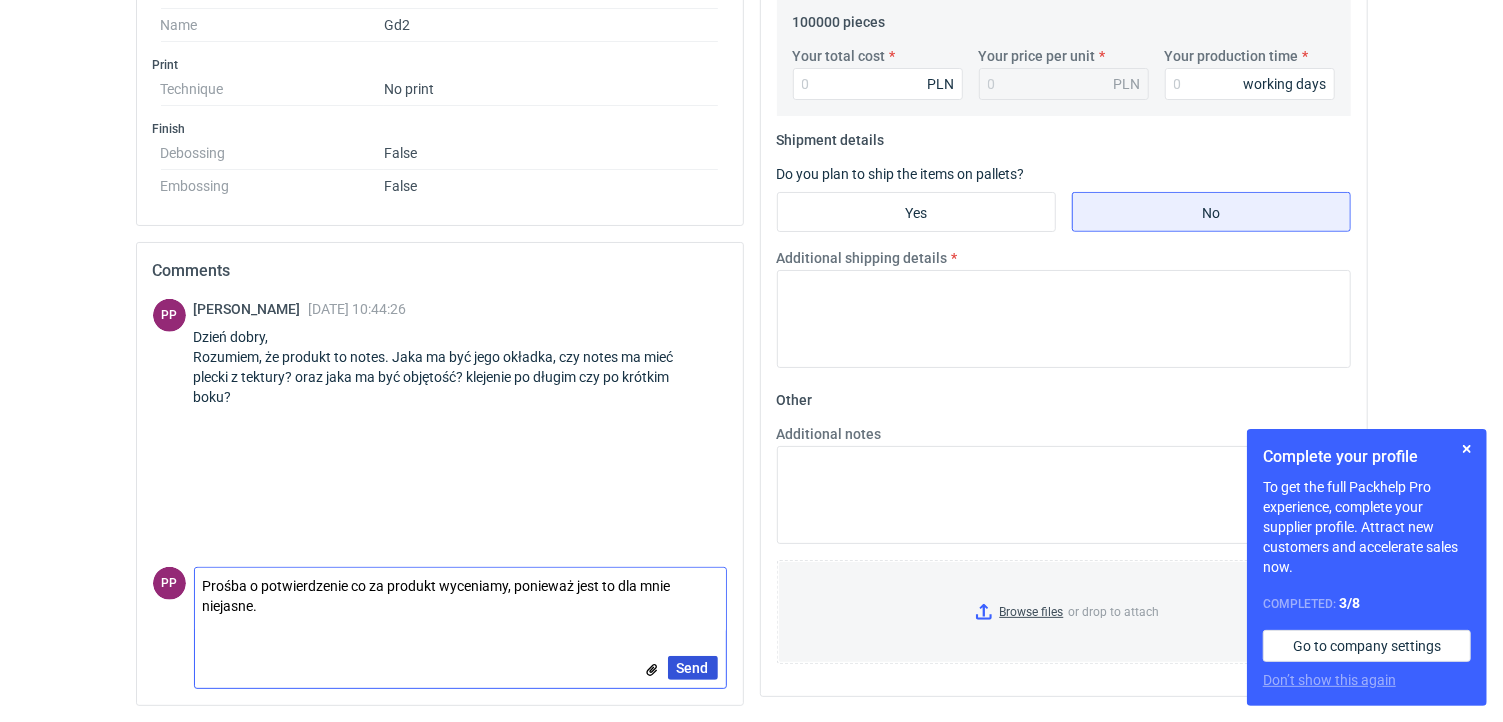 type on "Prośba o potwierdzenie co za produkt wyceniamy, ponieważ jest to dla mnie niejasne." 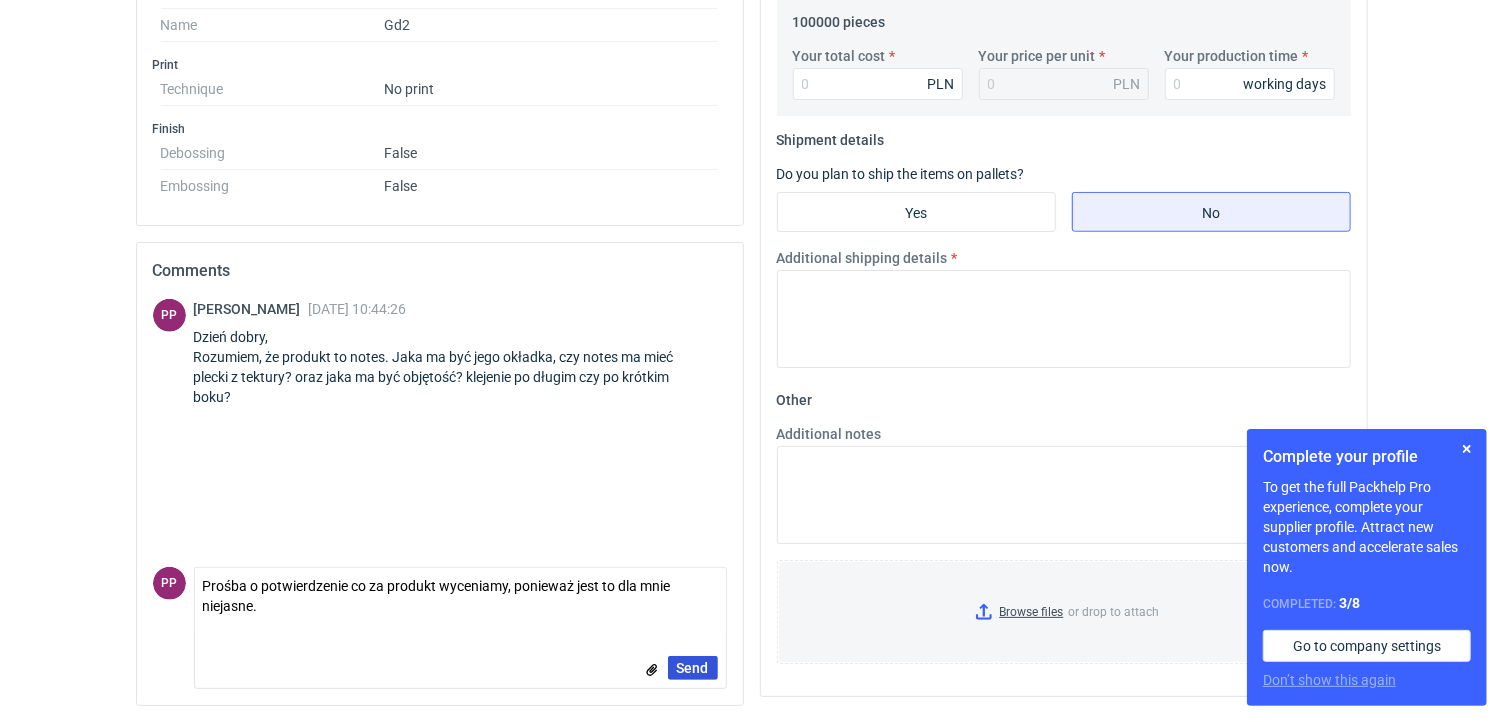 type 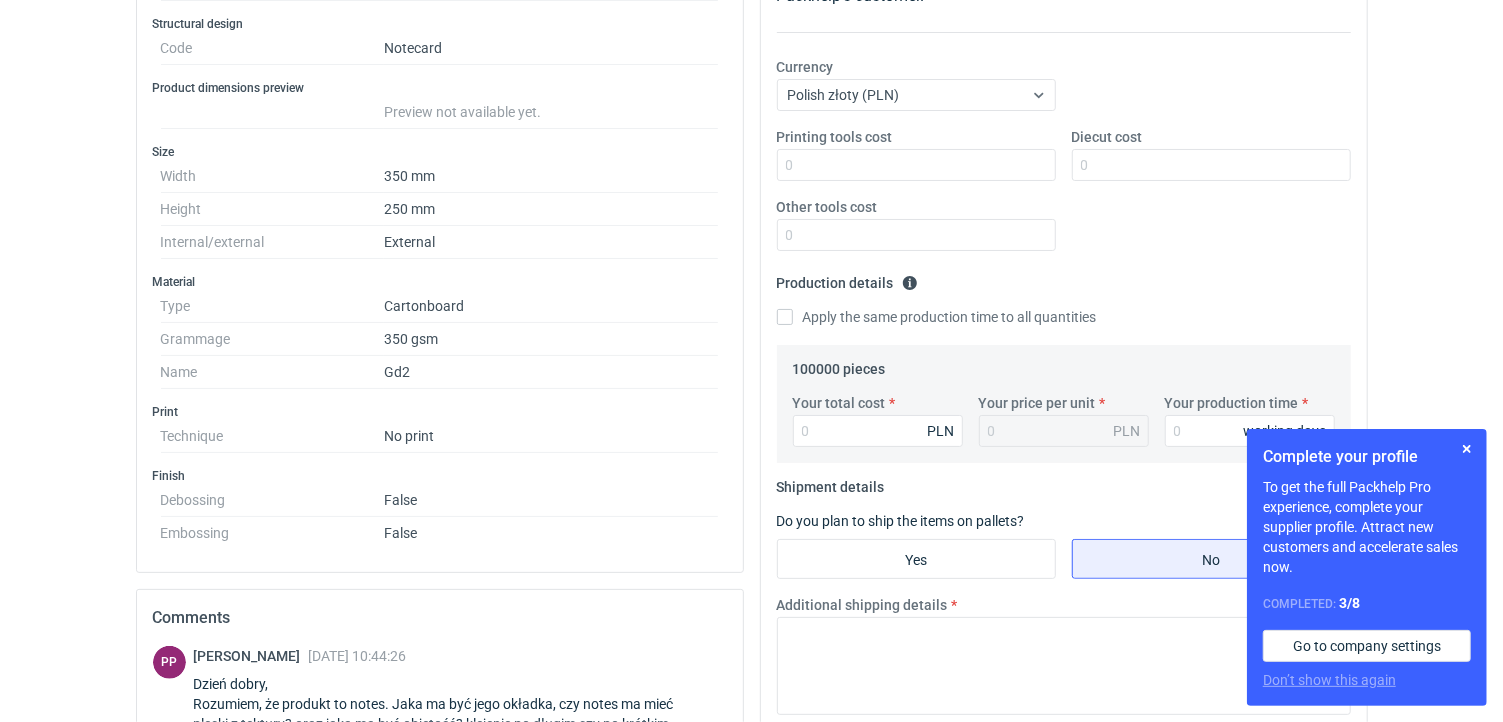 scroll, scrollTop: 0, scrollLeft: 0, axis: both 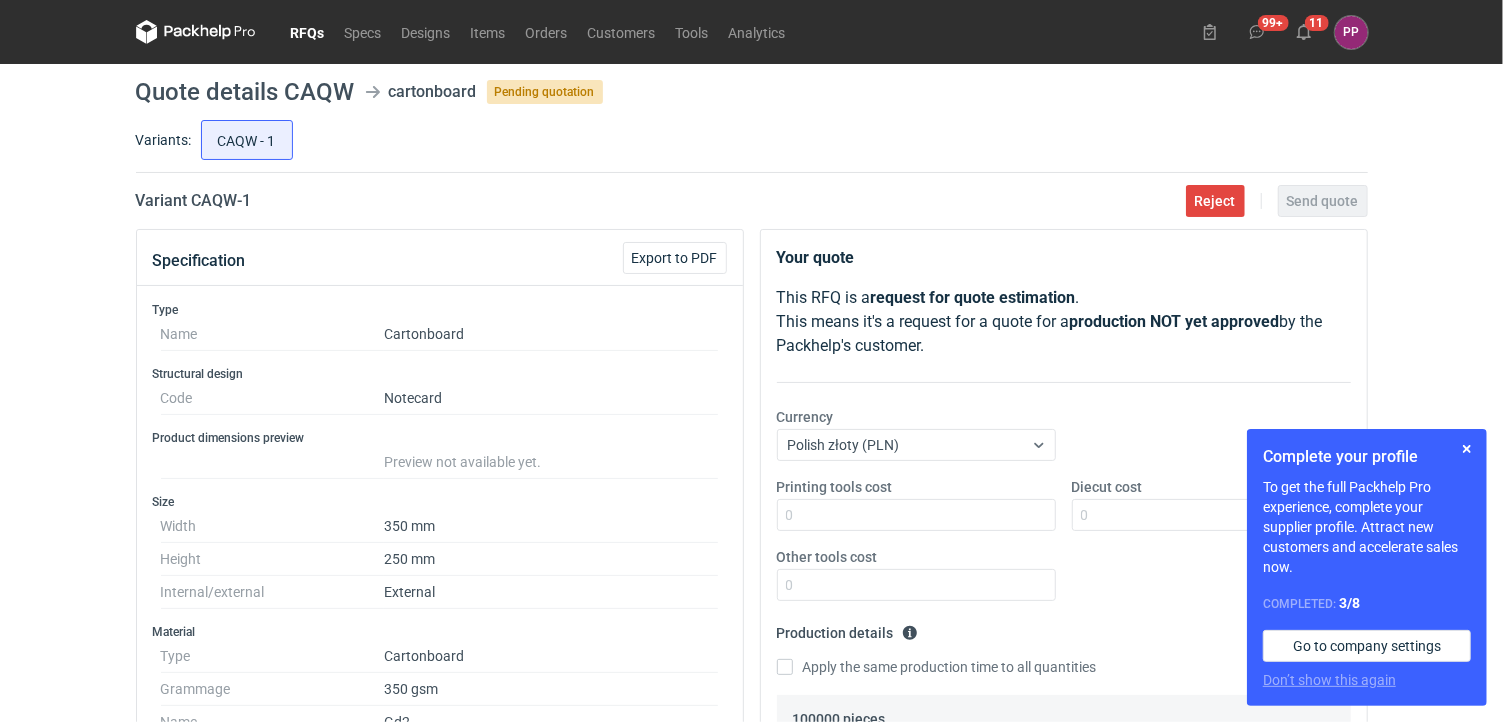 click on "RFQs" at bounding box center [308, 32] 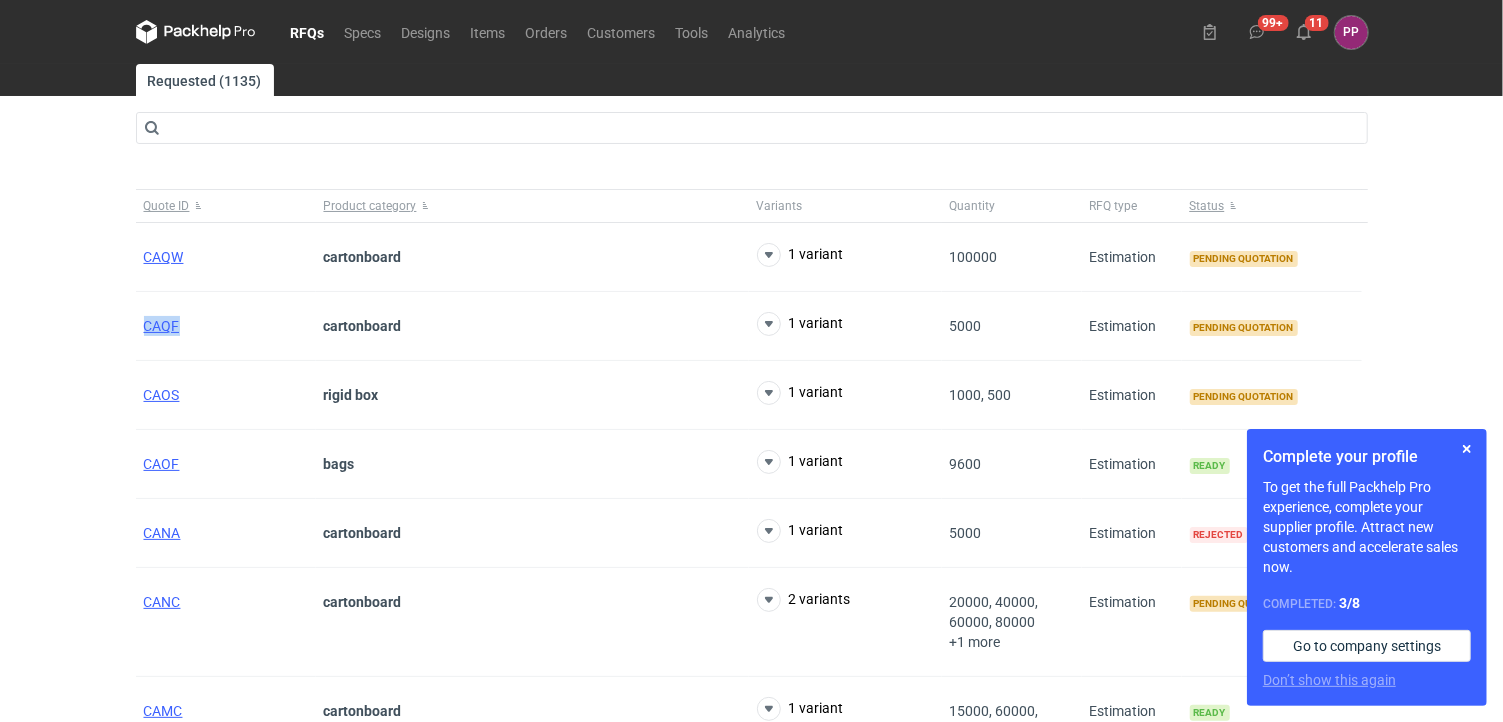 drag, startPoint x: 193, startPoint y: 323, endPoint x: 110, endPoint y: 327, distance: 83.09633 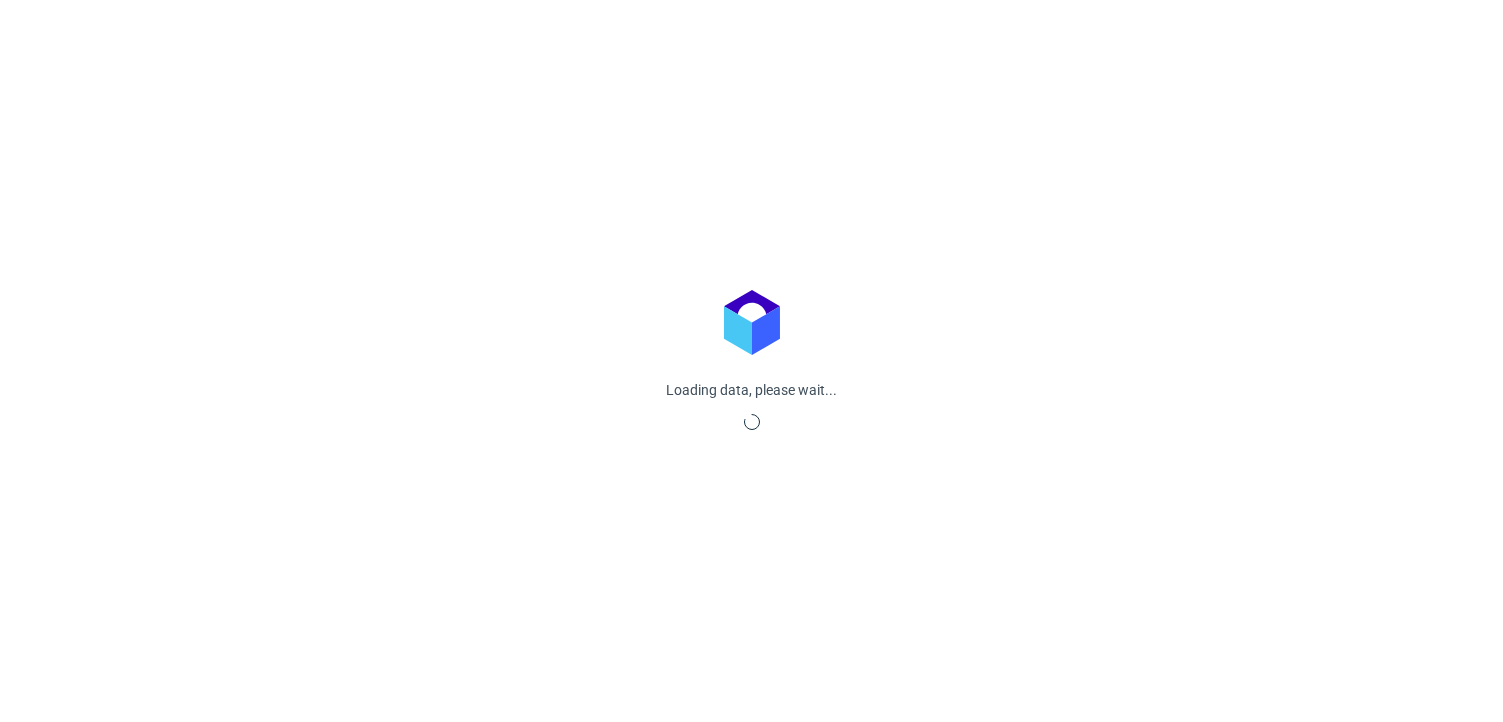 scroll, scrollTop: 0, scrollLeft: 0, axis: both 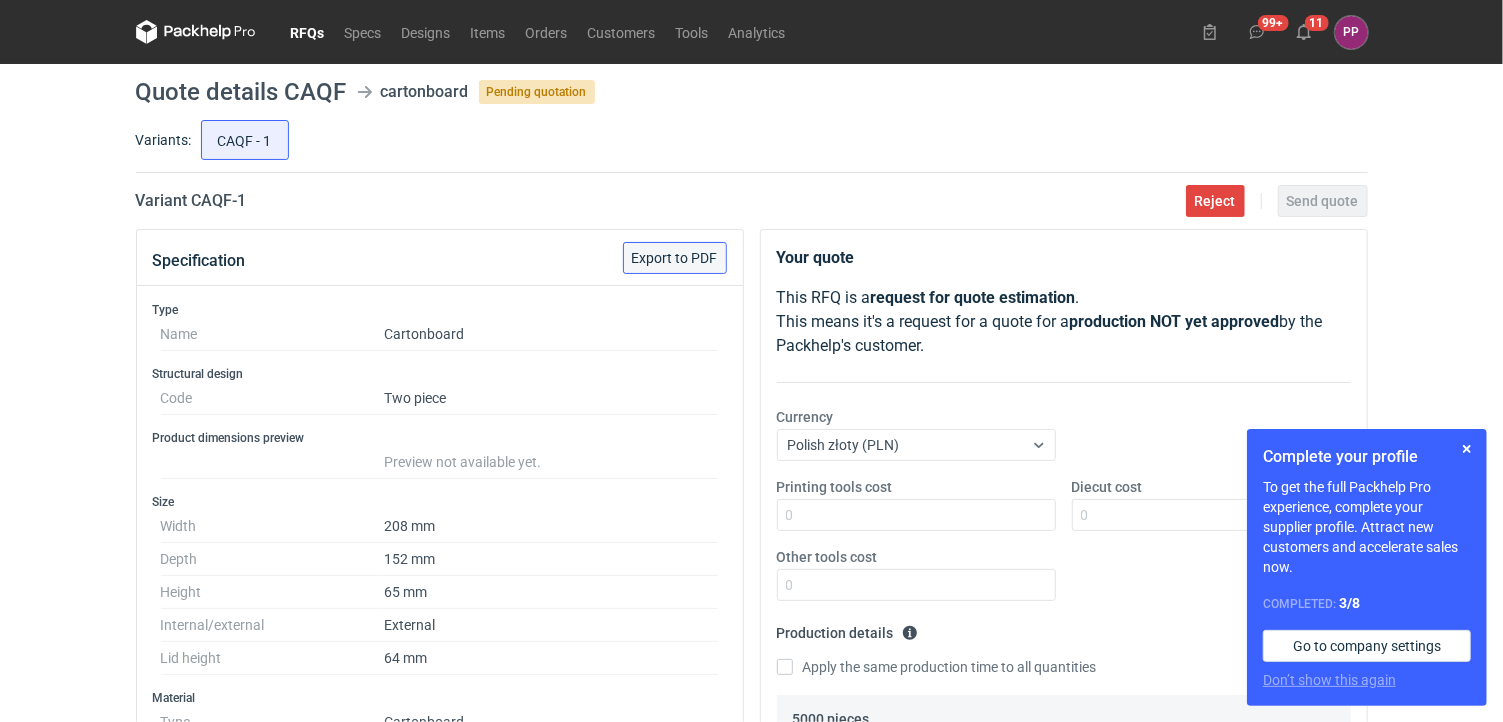 click on "Export to PDF" at bounding box center (675, 258) 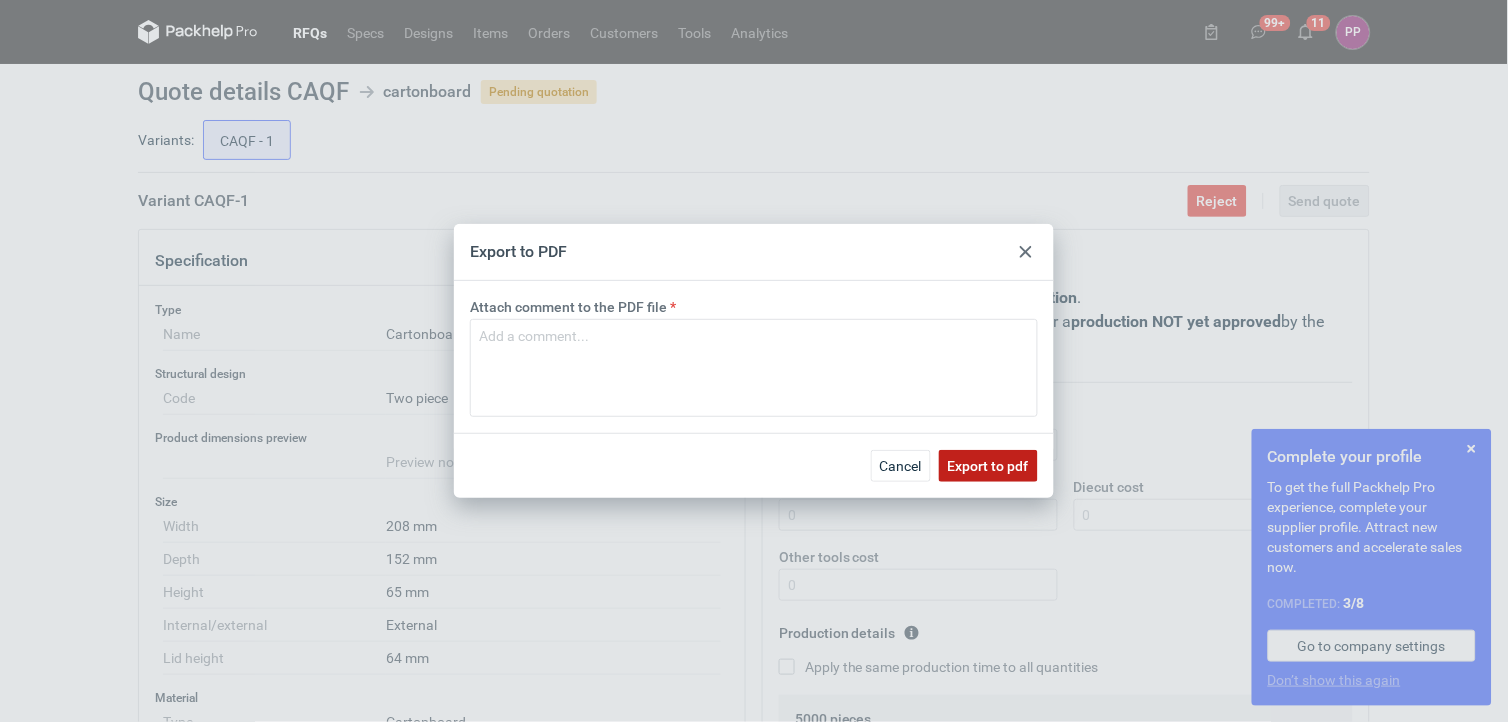 click on "Export to pdf" at bounding box center [988, 466] 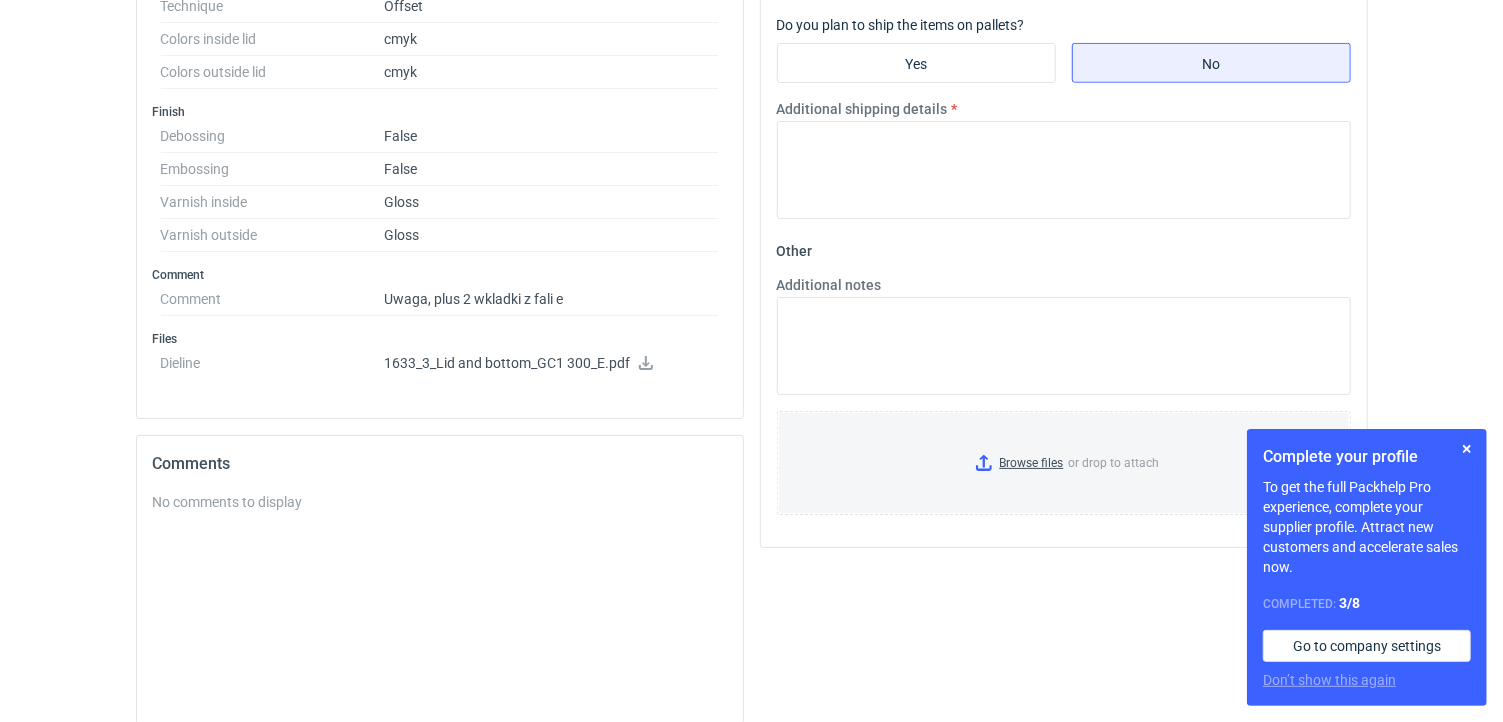 scroll, scrollTop: 933, scrollLeft: 0, axis: vertical 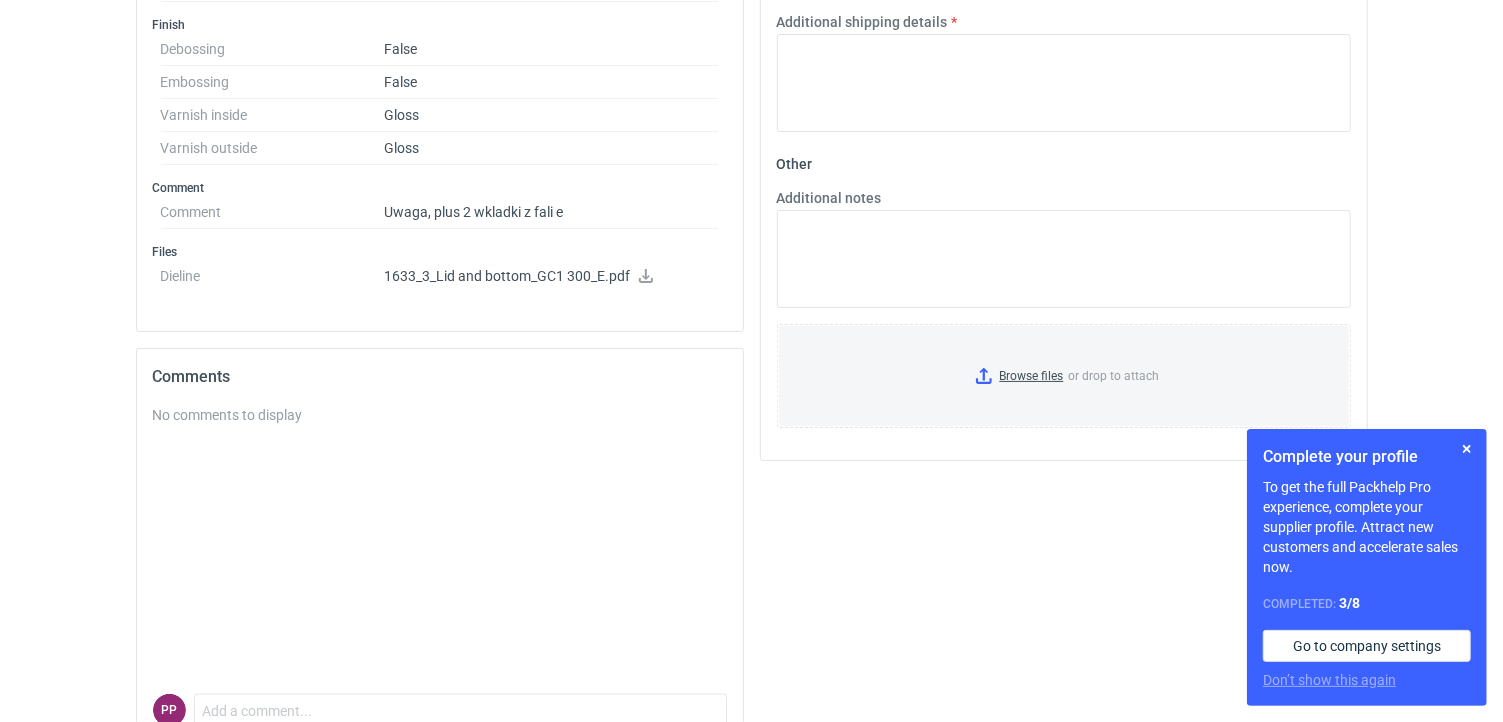 click 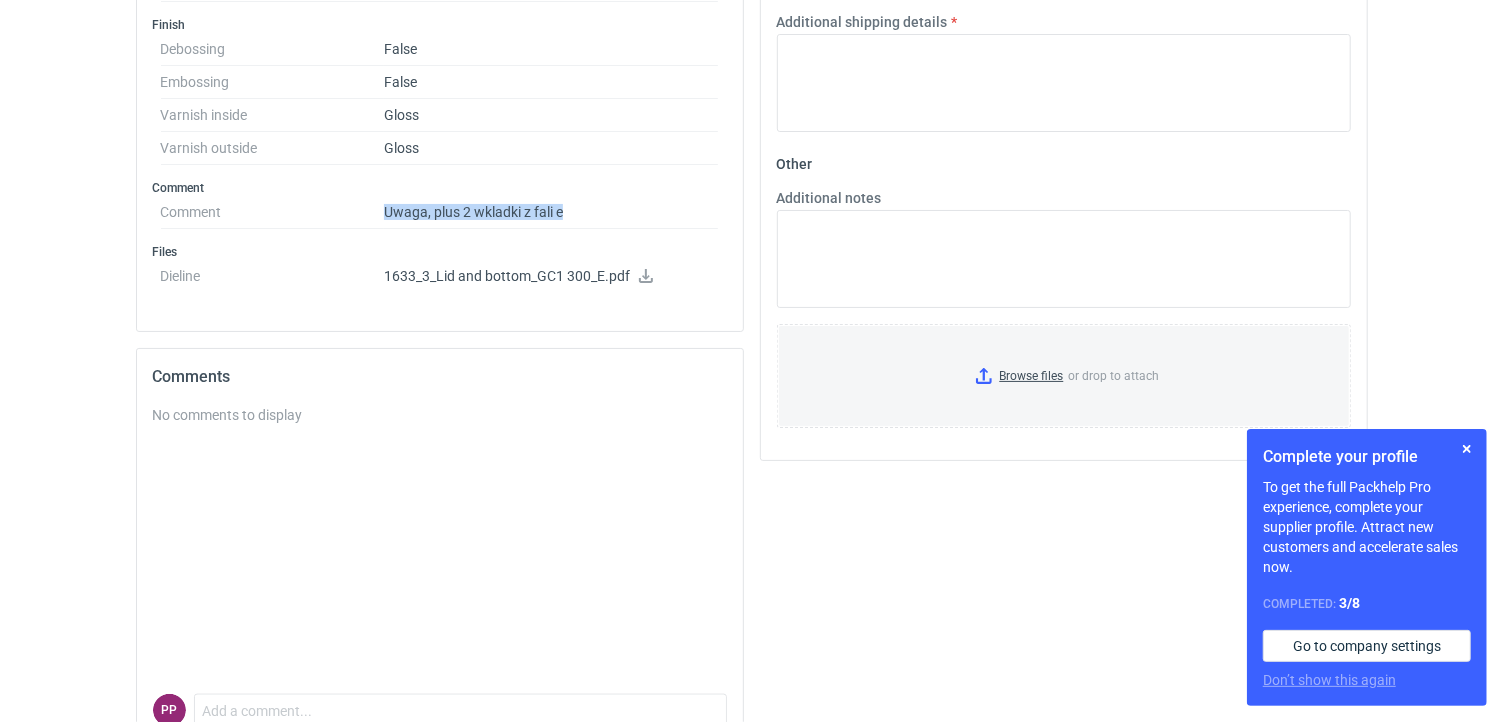 drag, startPoint x: 597, startPoint y: 212, endPoint x: 358, endPoint y: 204, distance: 239.13385 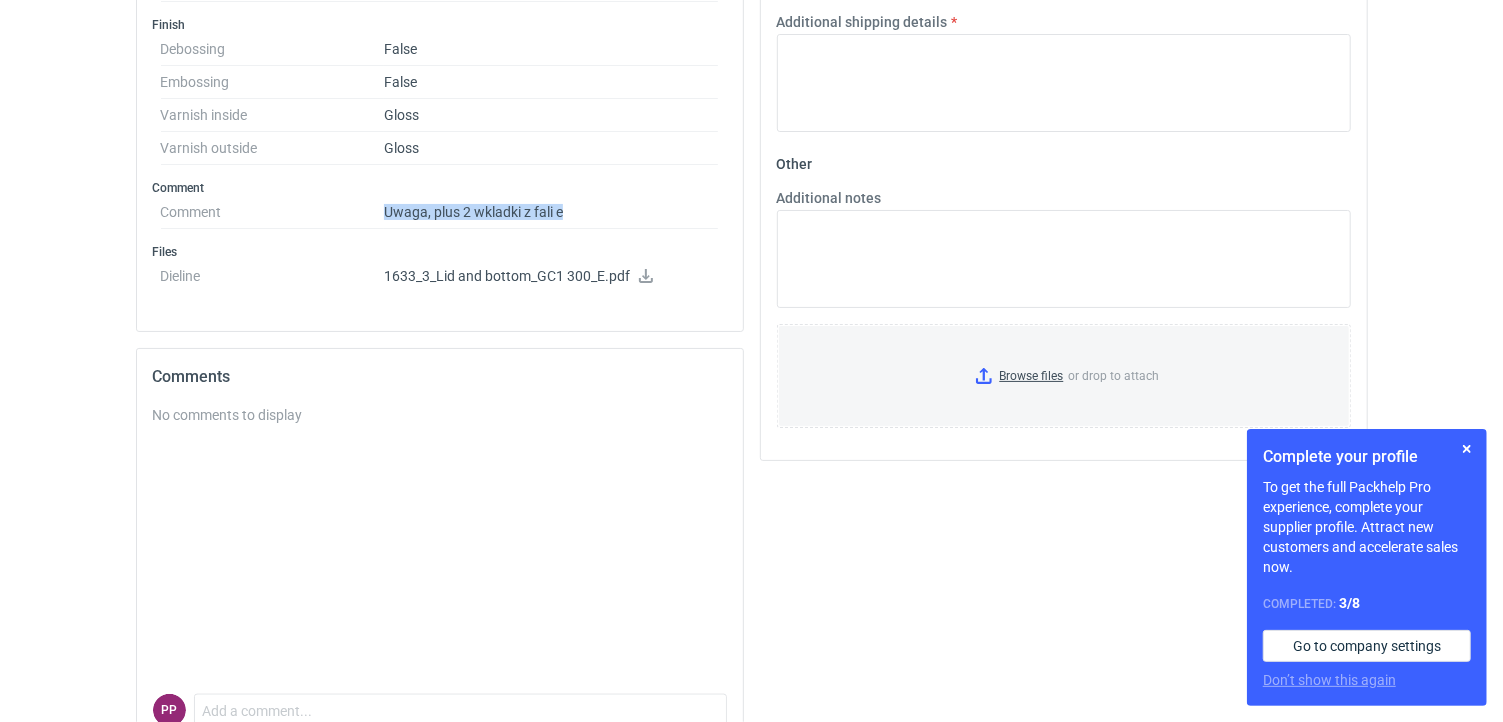 scroll, scrollTop: 0, scrollLeft: 0, axis: both 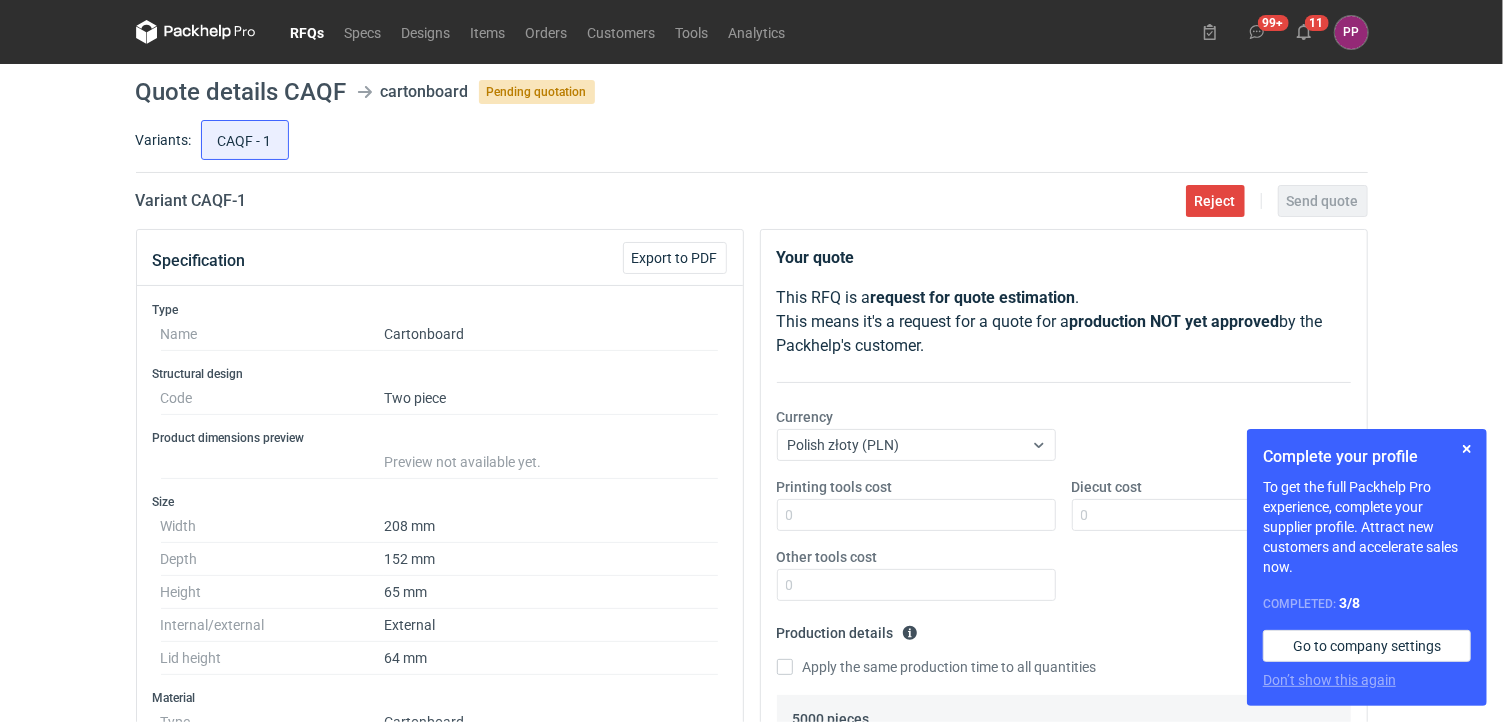 click on "RFQs" at bounding box center (308, 32) 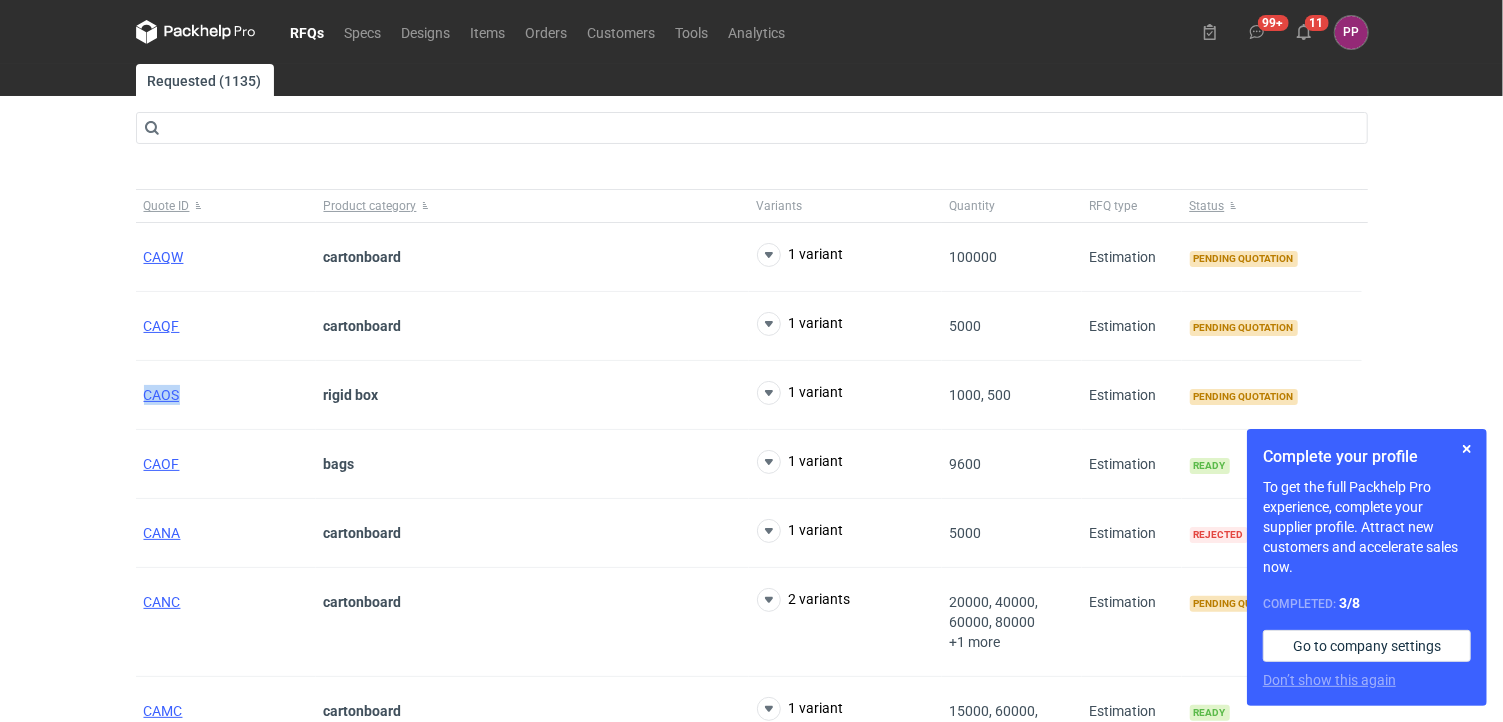 drag, startPoint x: 191, startPoint y: 404, endPoint x: 108, endPoint y: 398, distance: 83.21658 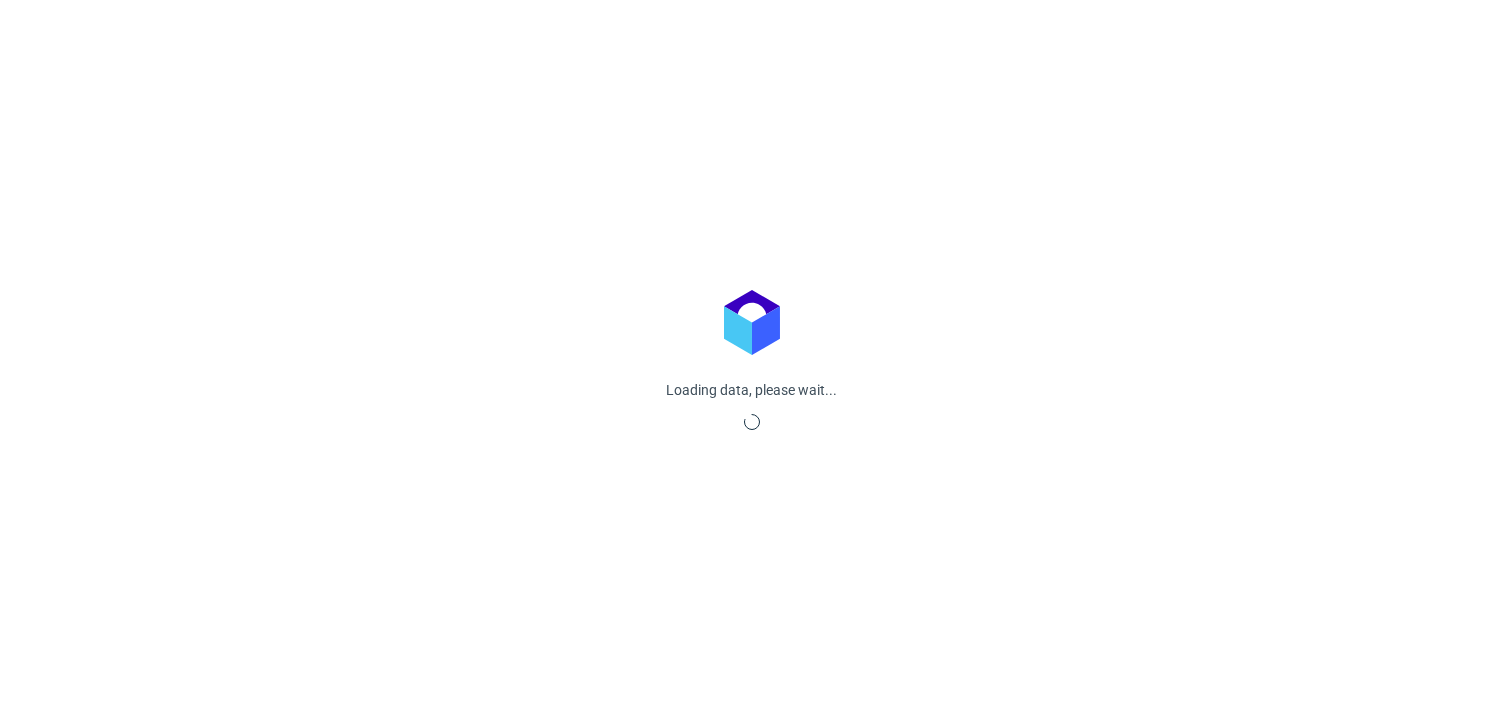 scroll, scrollTop: 0, scrollLeft: 0, axis: both 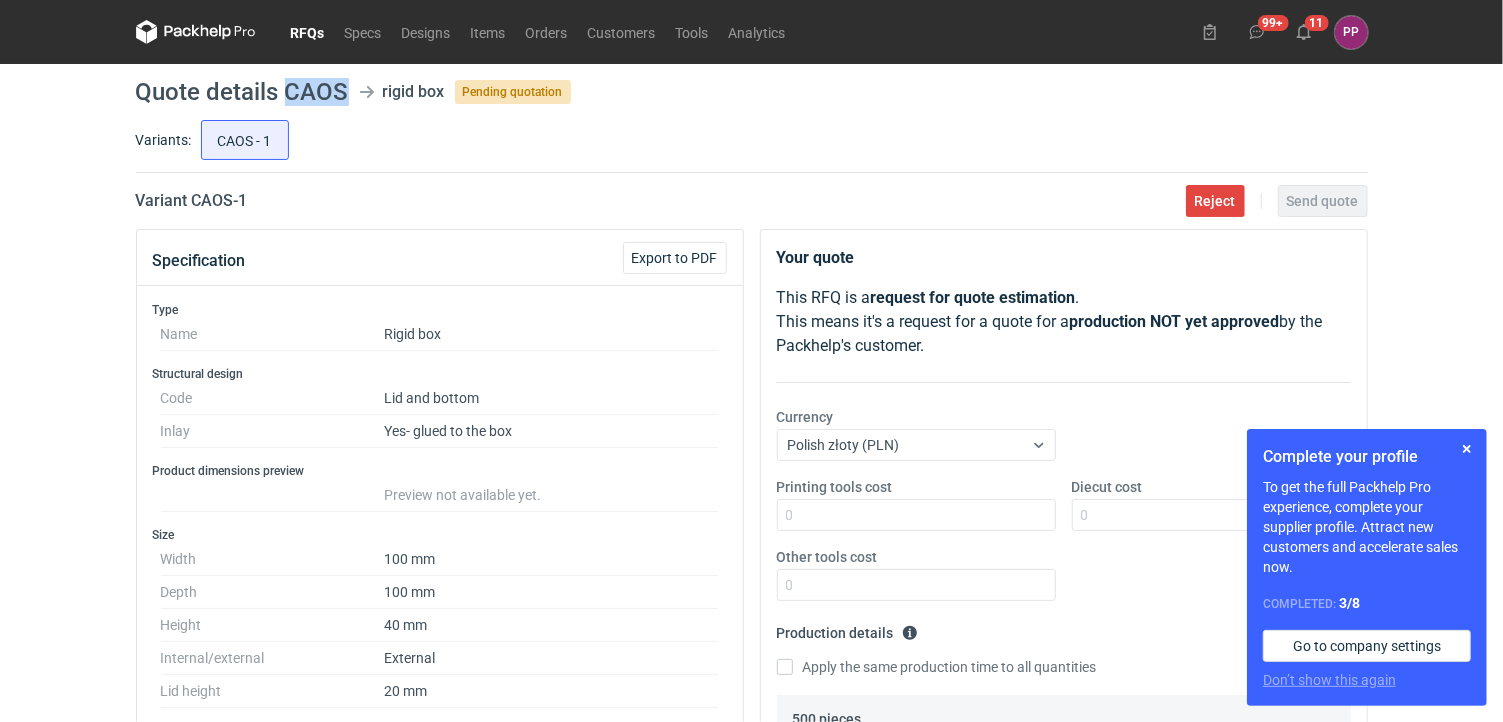 drag, startPoint x: 344, startPoint y: 94, endPoint x: 284, endPoint y: 88, distance: 60.299255 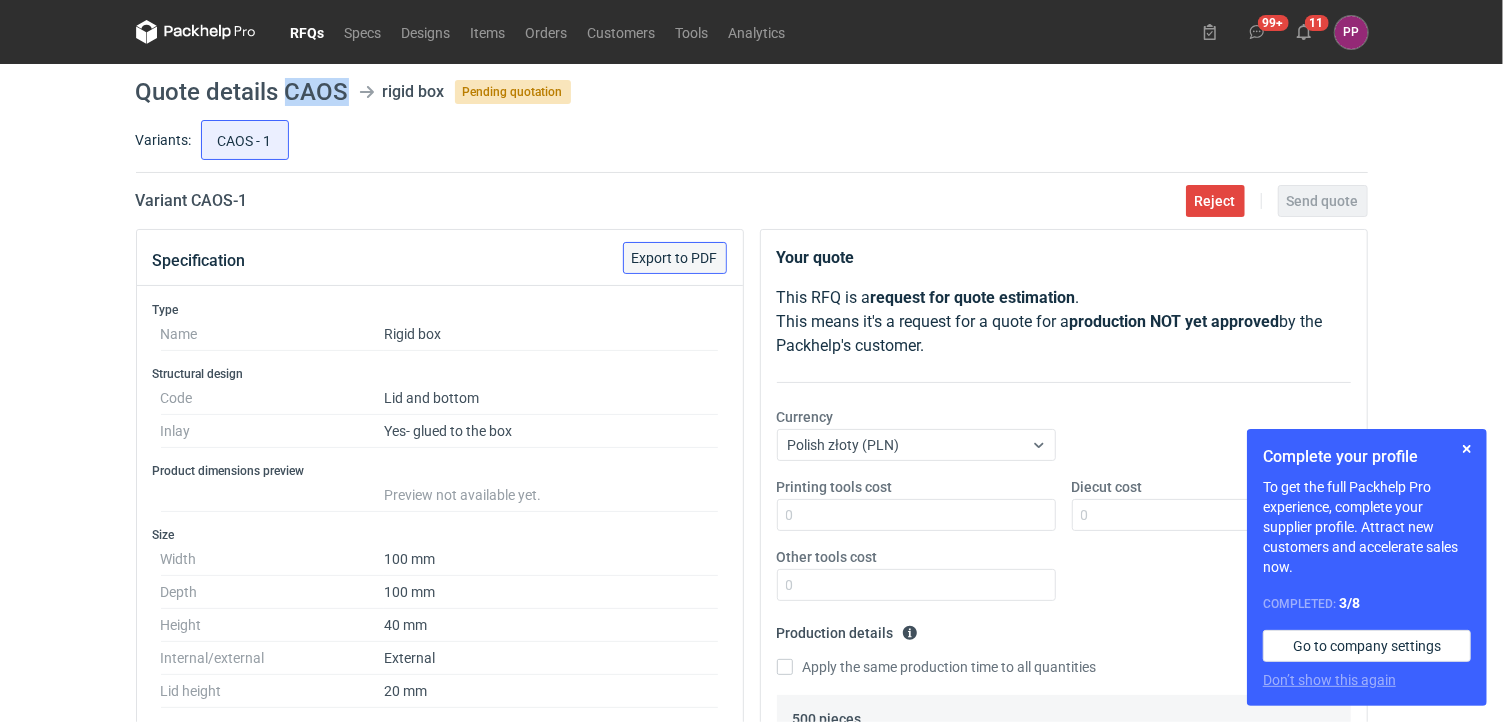 click on "Export to PDF" at bounding box center (675, 258) 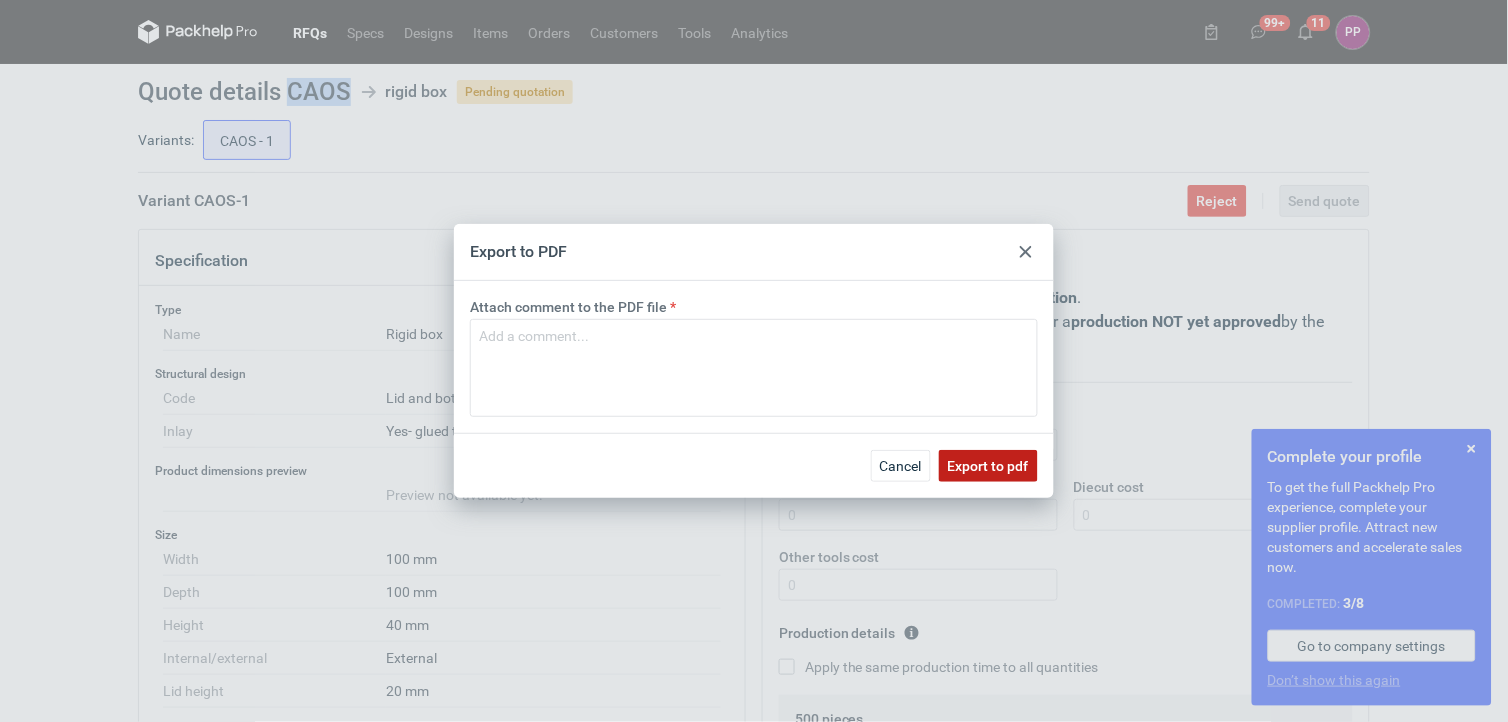 click on "Export to pdf" at bounding box center (988, 466) 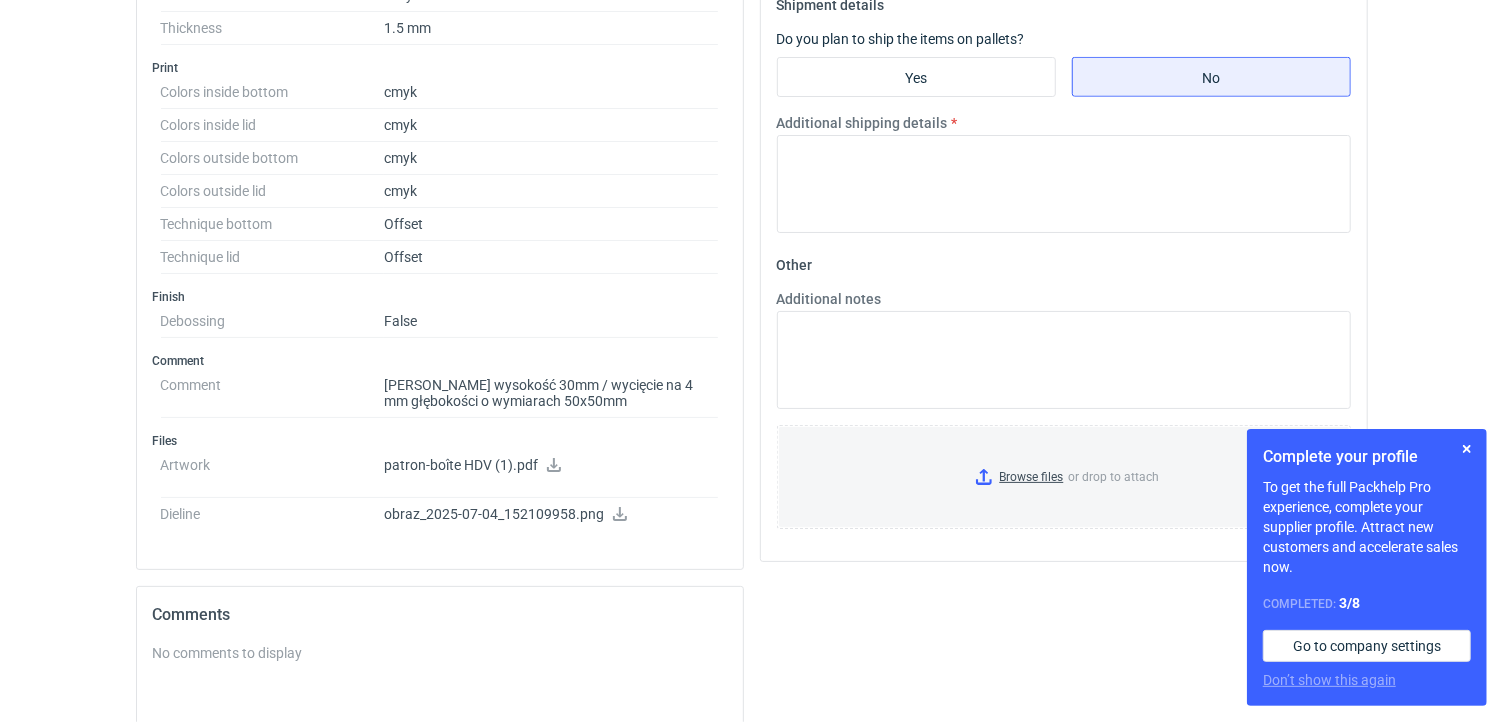 scroll, scrollTop: 977, scrollLeft: 0, axis: vertical 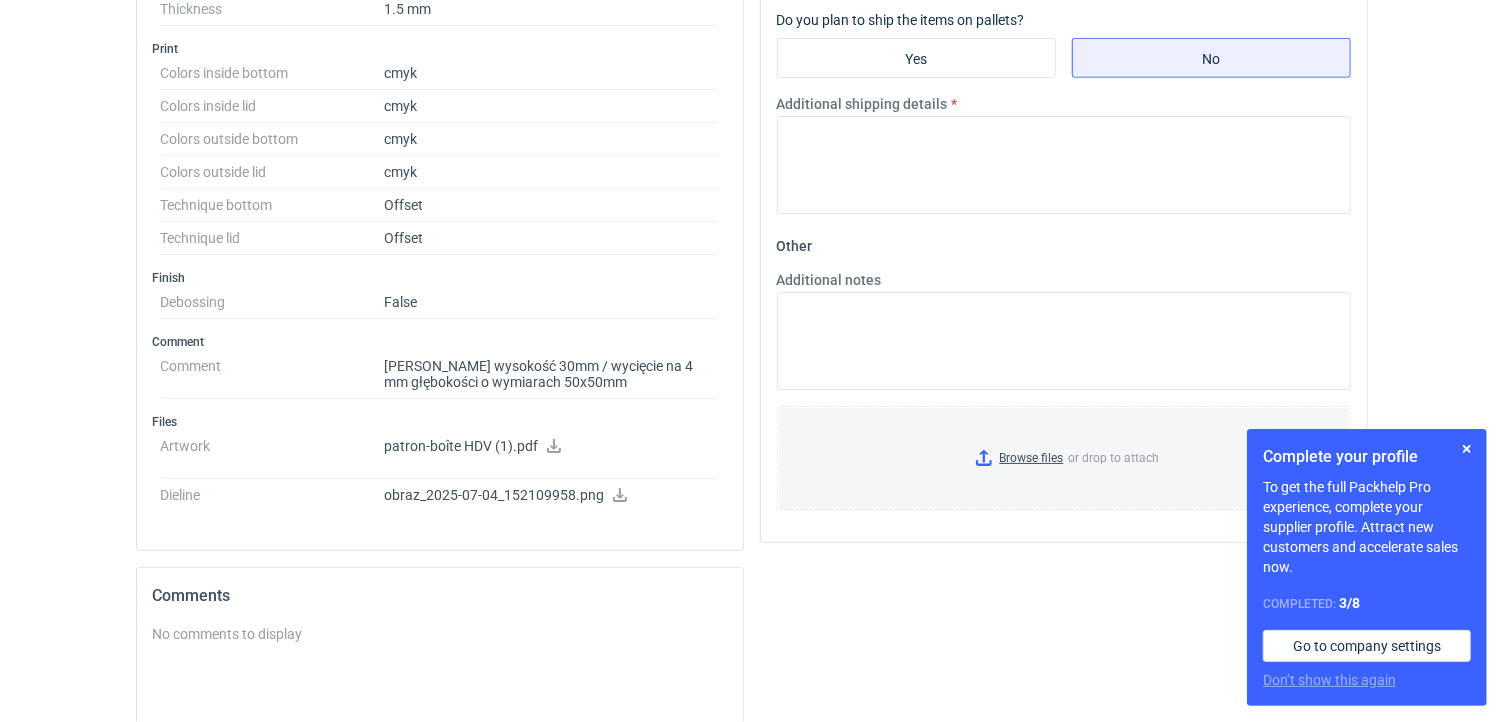 click 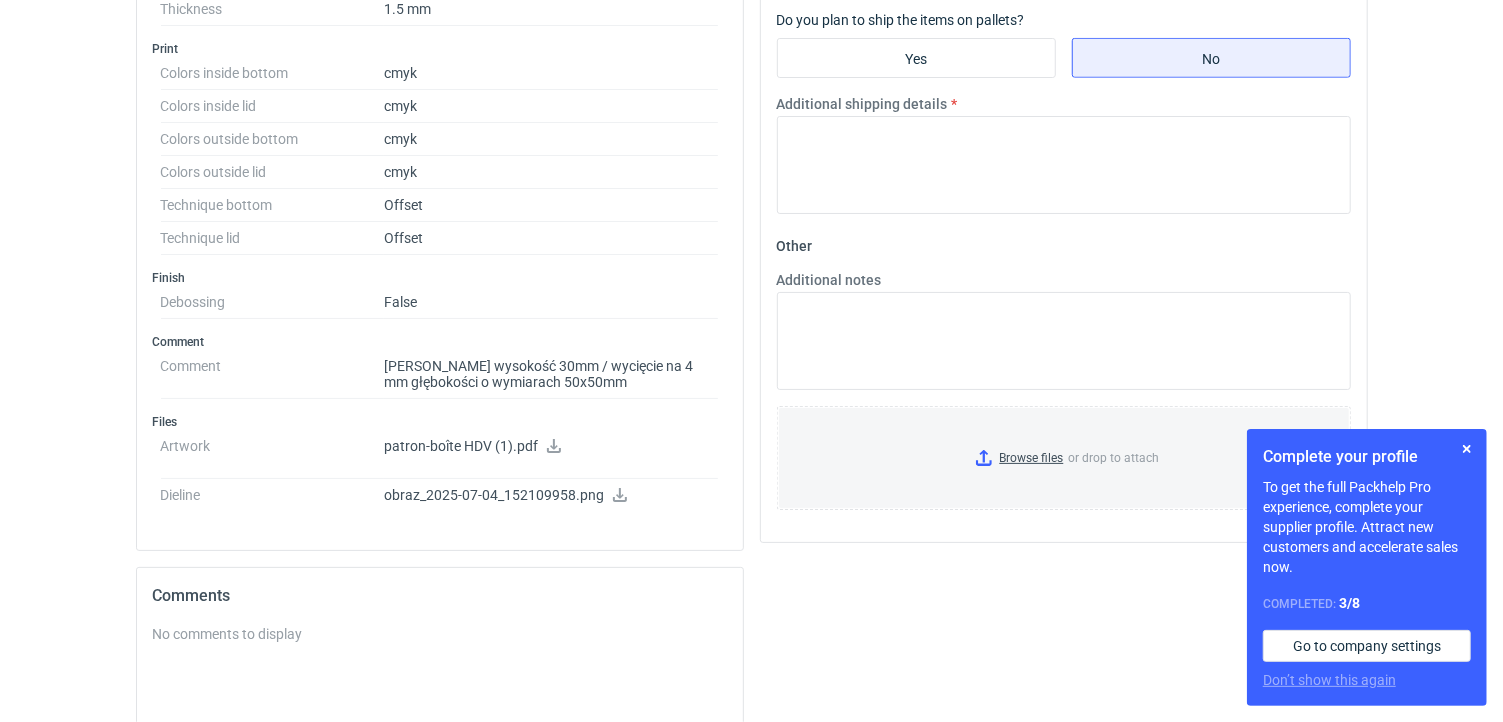 click 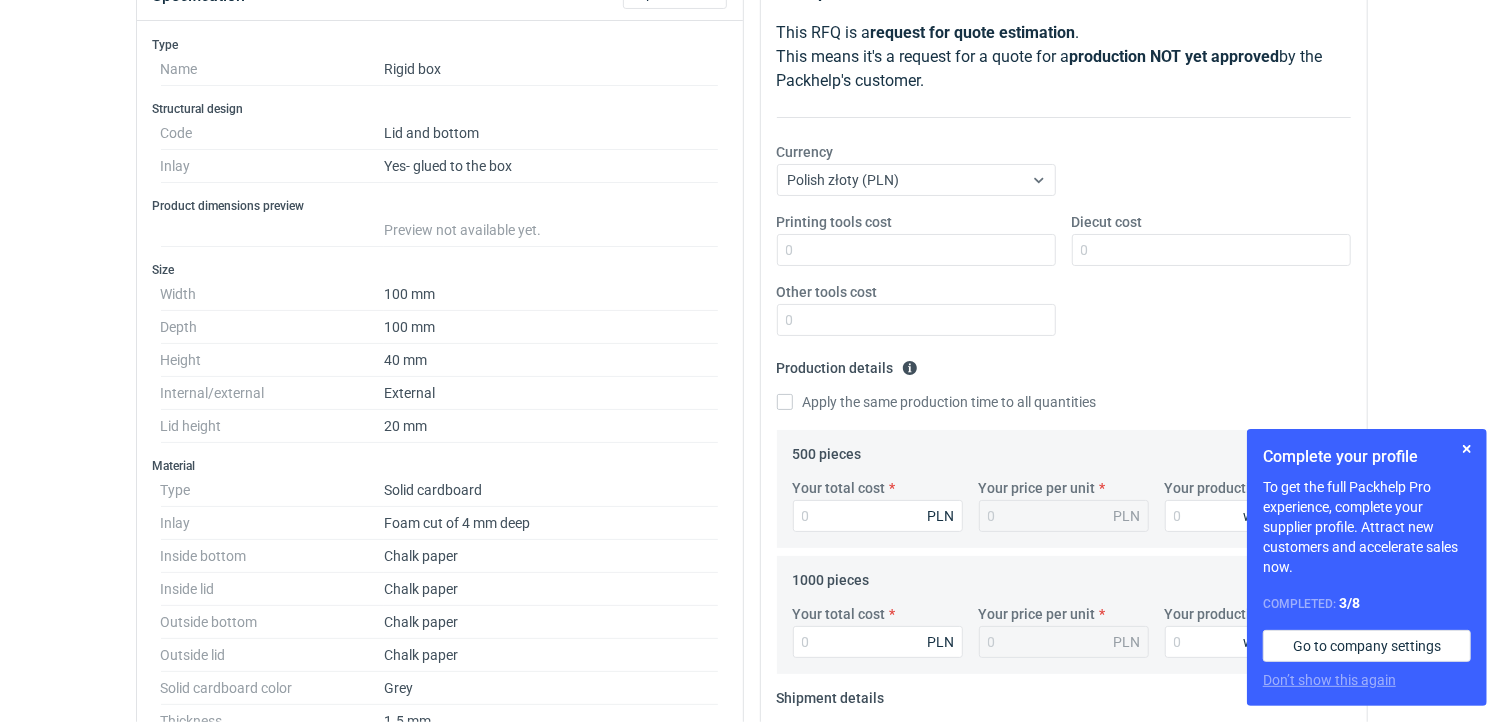 scroll, scrollTop: 0, scrollLeft: 0, axis: both 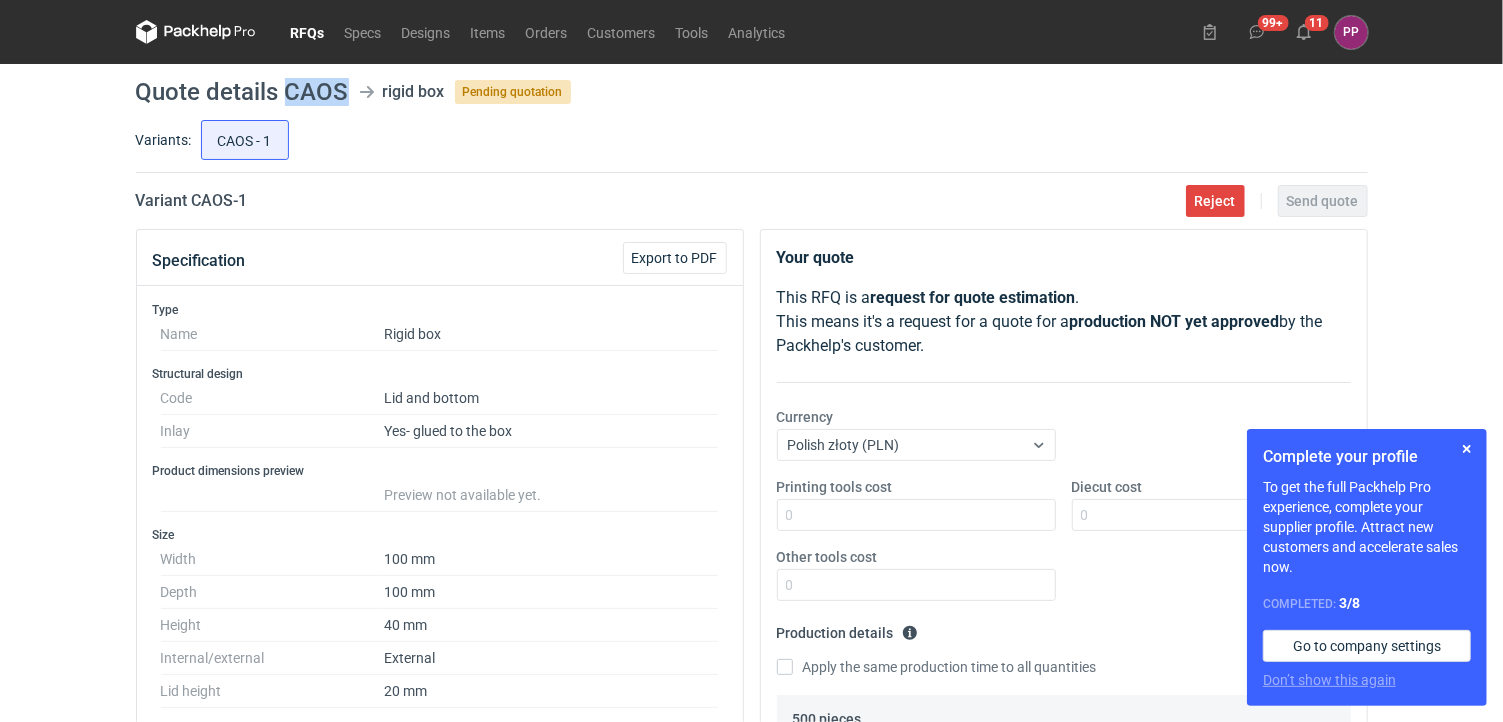 click on "RFQs Specs Designs Items Orders Customers Tools Analytics" at bounding box center [466, 32] 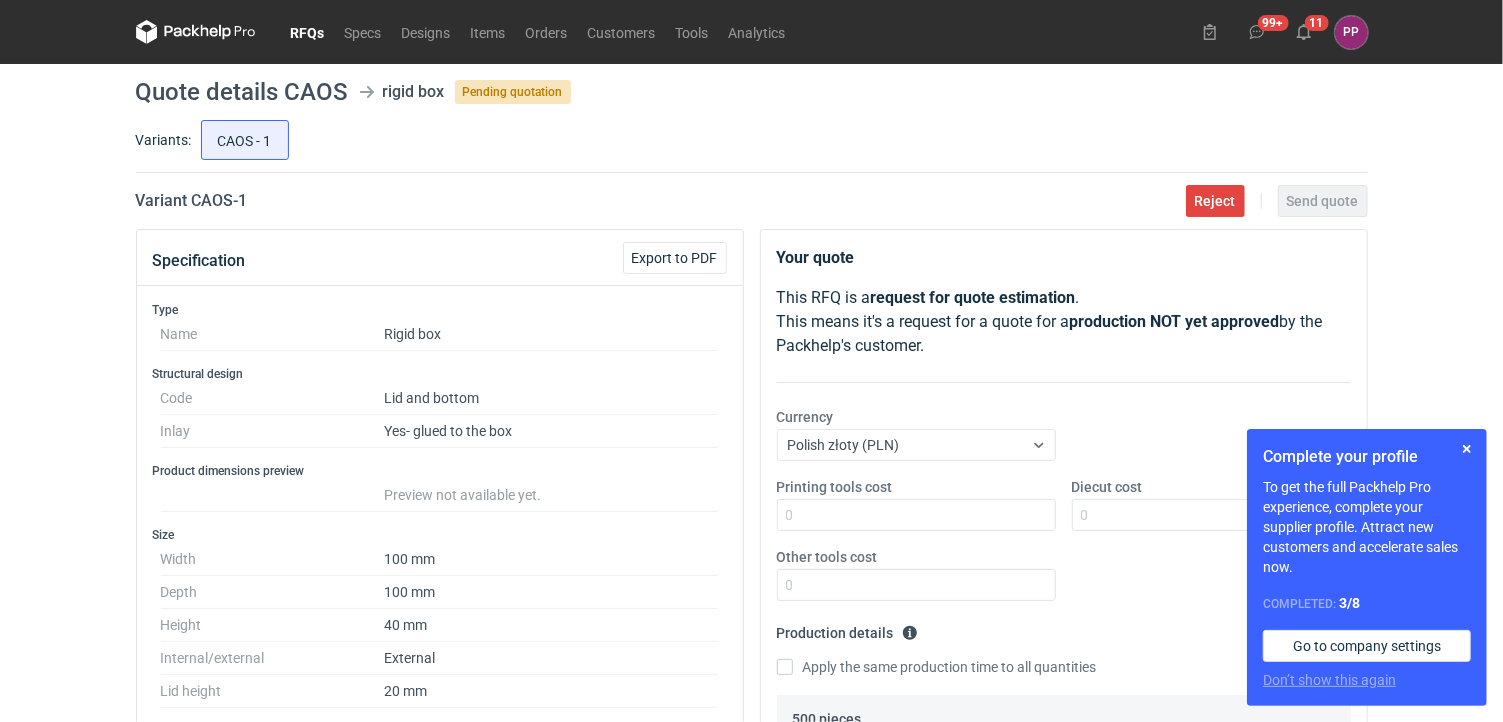 click on "RFQs" at bounding box center (308, 32) 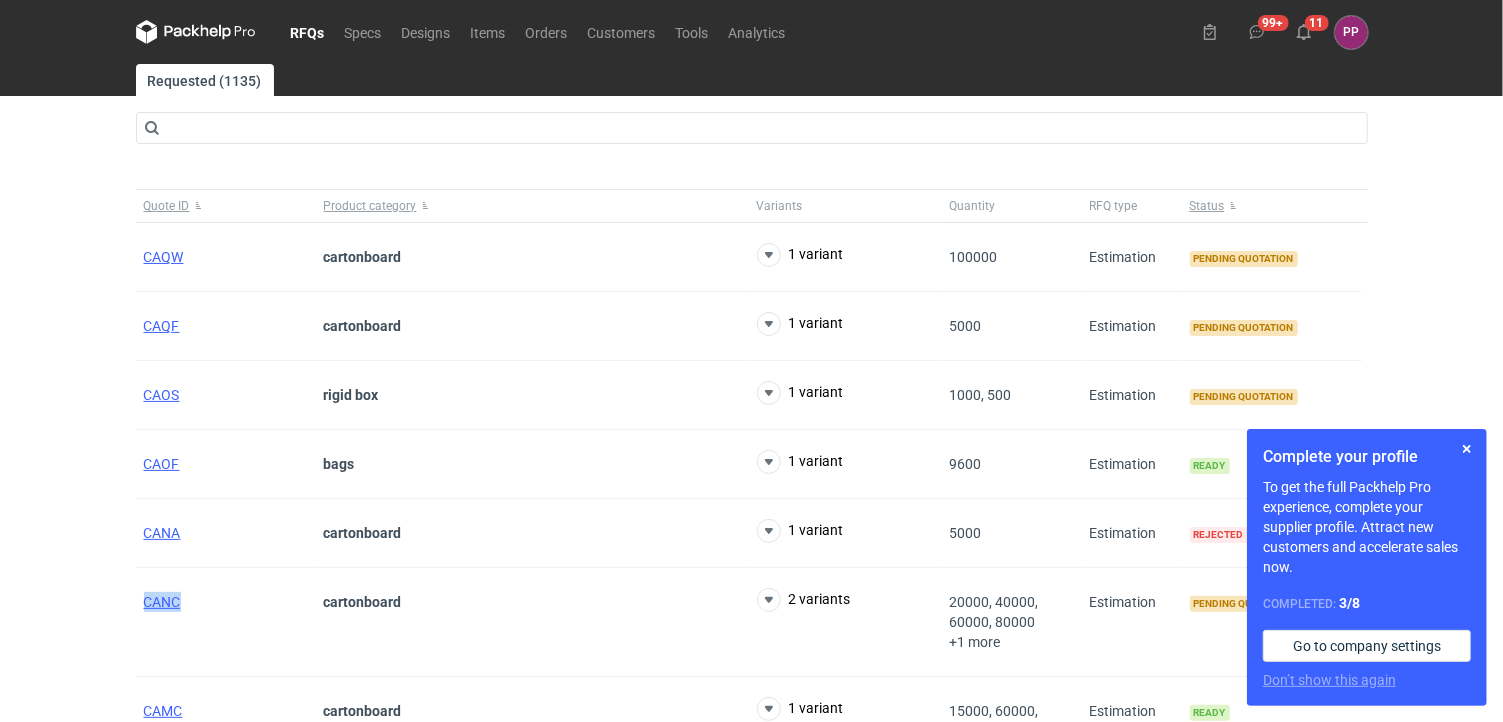 drag, startPoint x: 191, startPoint y: 603, endPoint x: 97, endPoint y: 596, distance: 94.26028 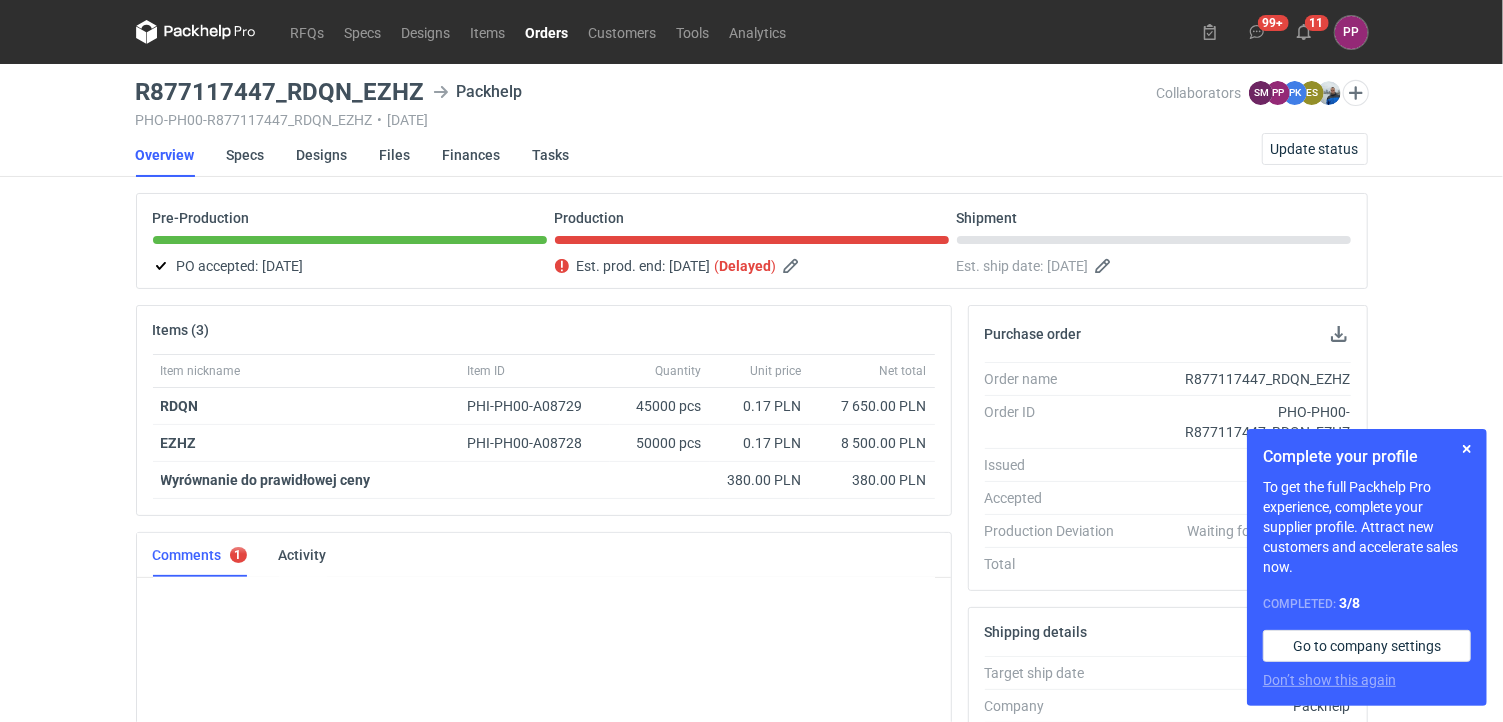 scroll, scrollTop: 144, scrollLeft: 0, axis: vertical 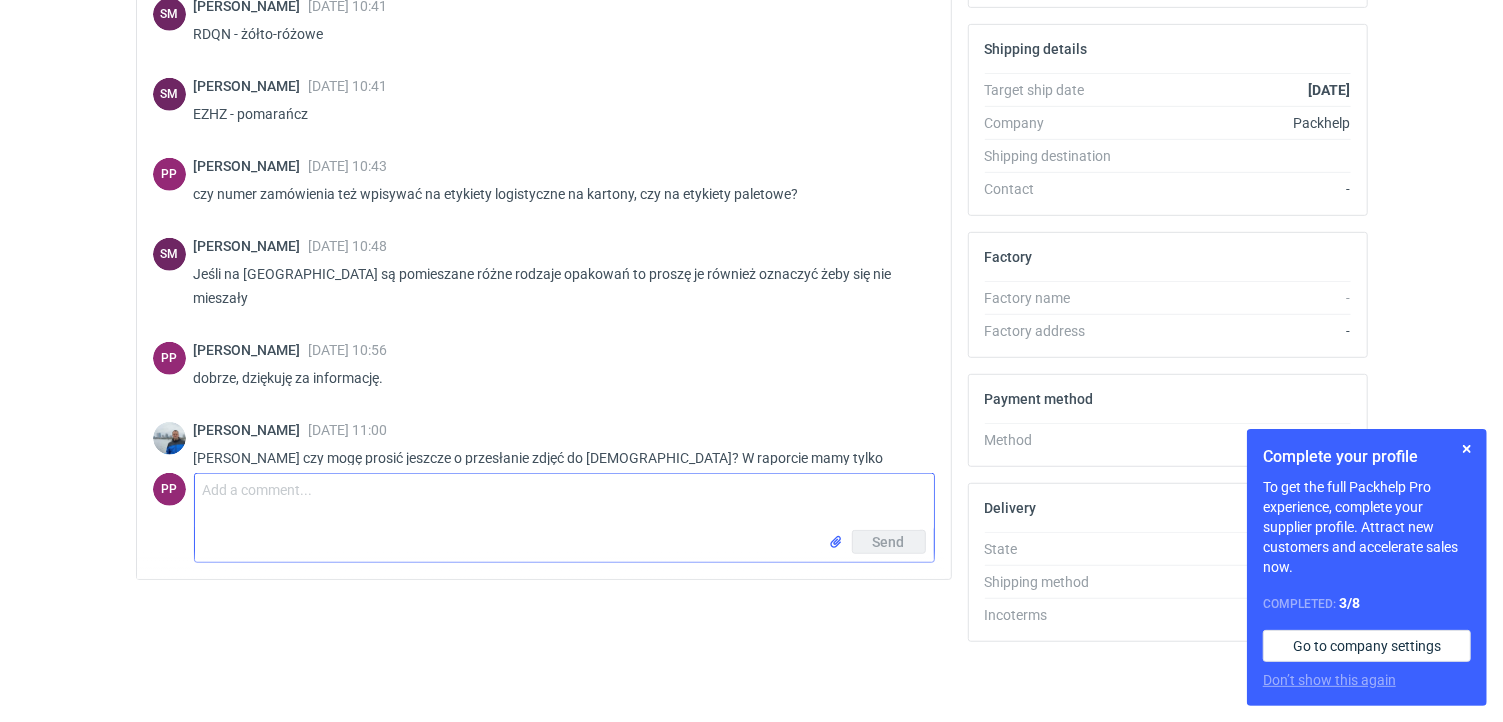 click at bounding box center (836, 542) 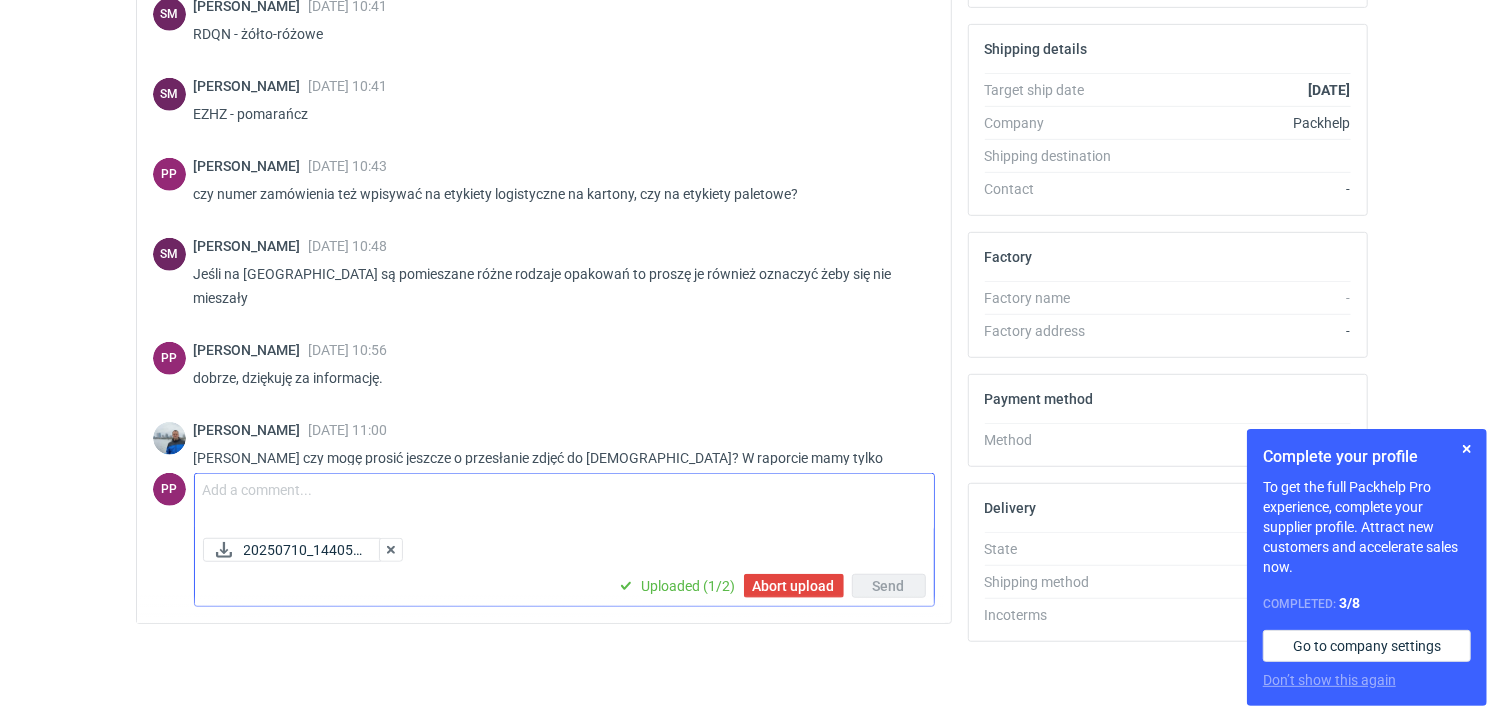 click on "Comment message" at bounding box center (564, 502) 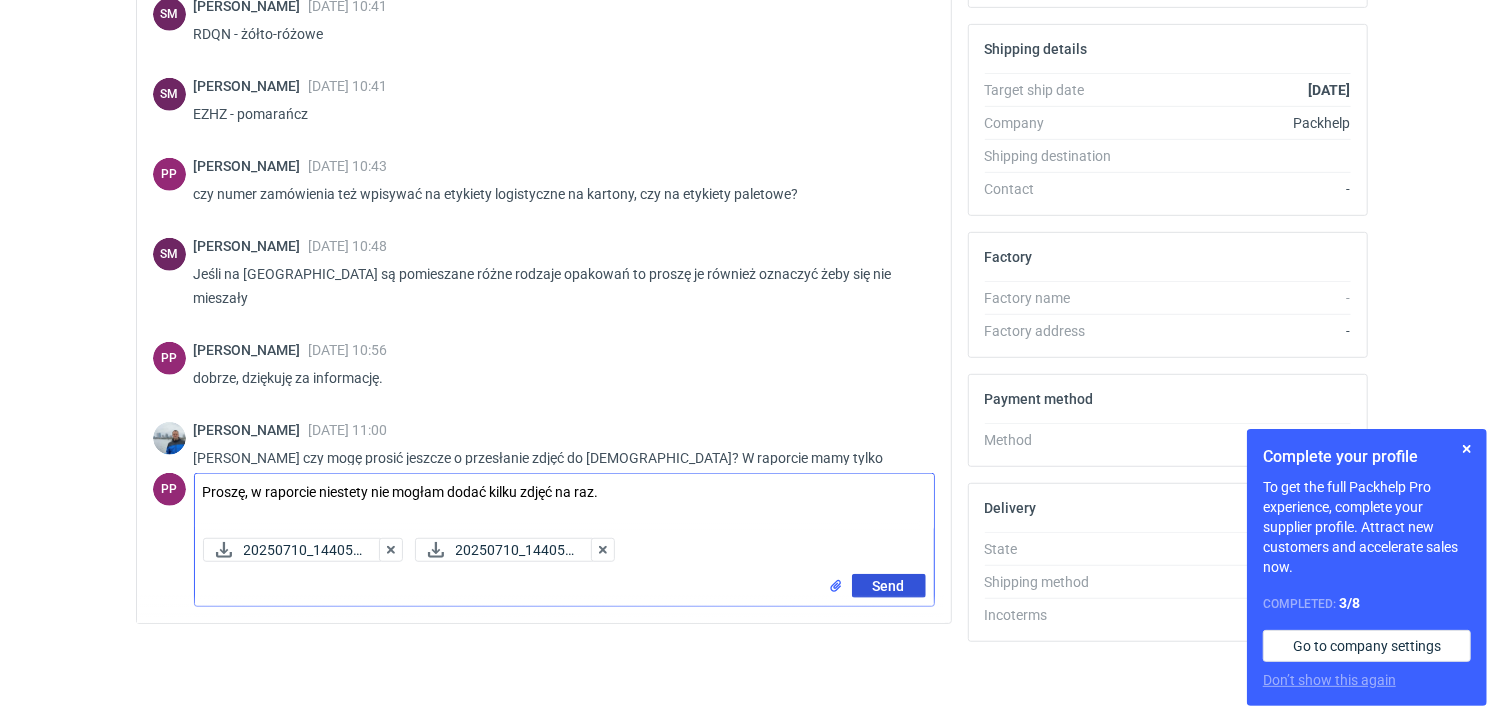 type on "Proszę, w raporcie niestety nie mogłam dodać kilku zdjęć na raz." 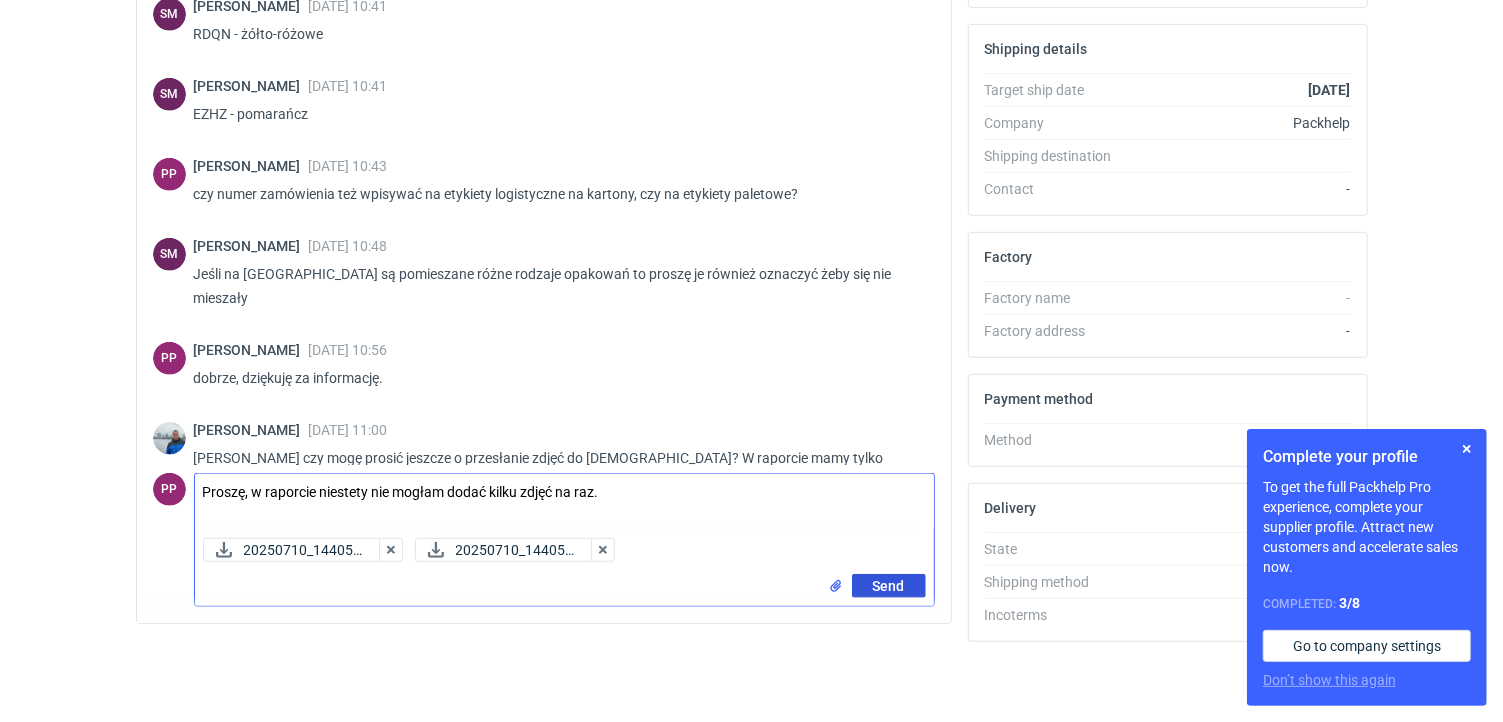 click on "Send" at bounding box center [889, 586] 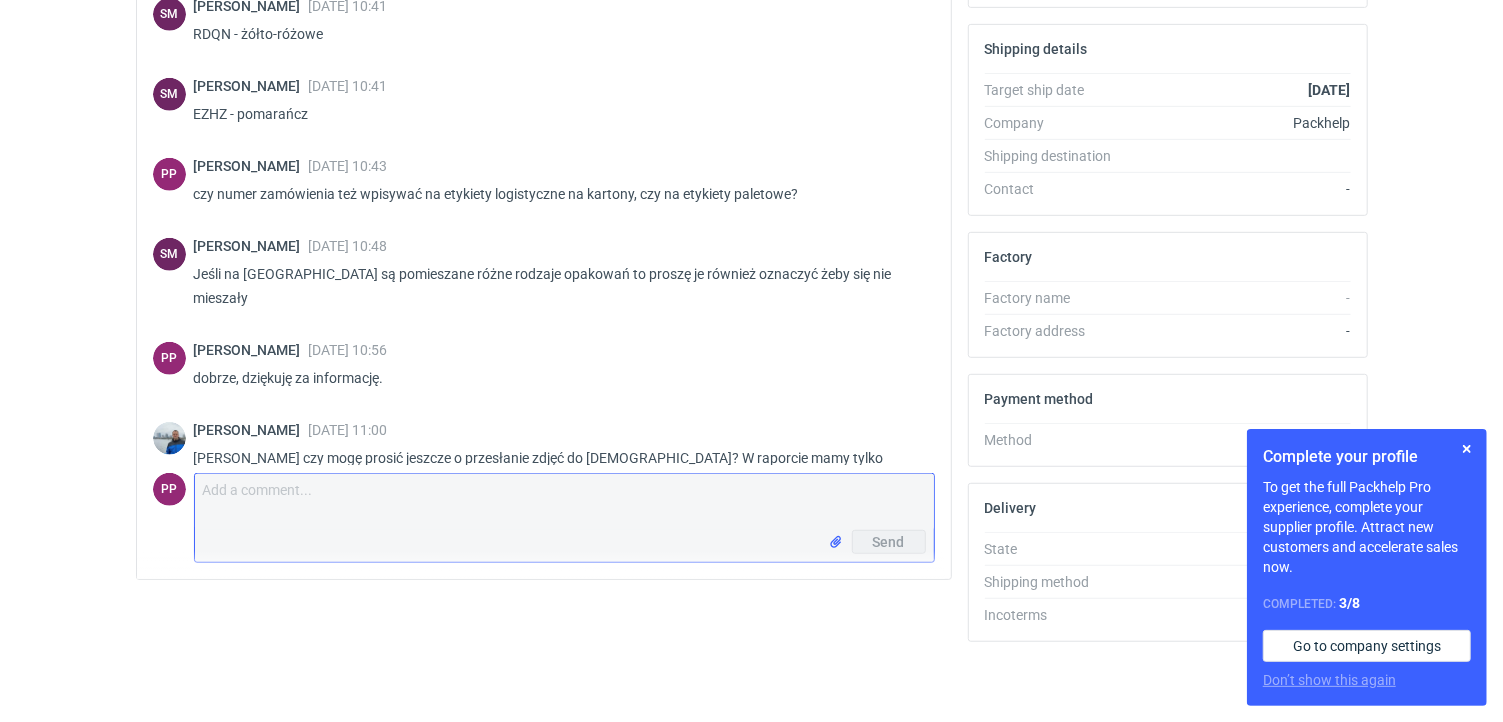 scroll, scrollTop: 562, scrollLeft: 0, axis: vertical 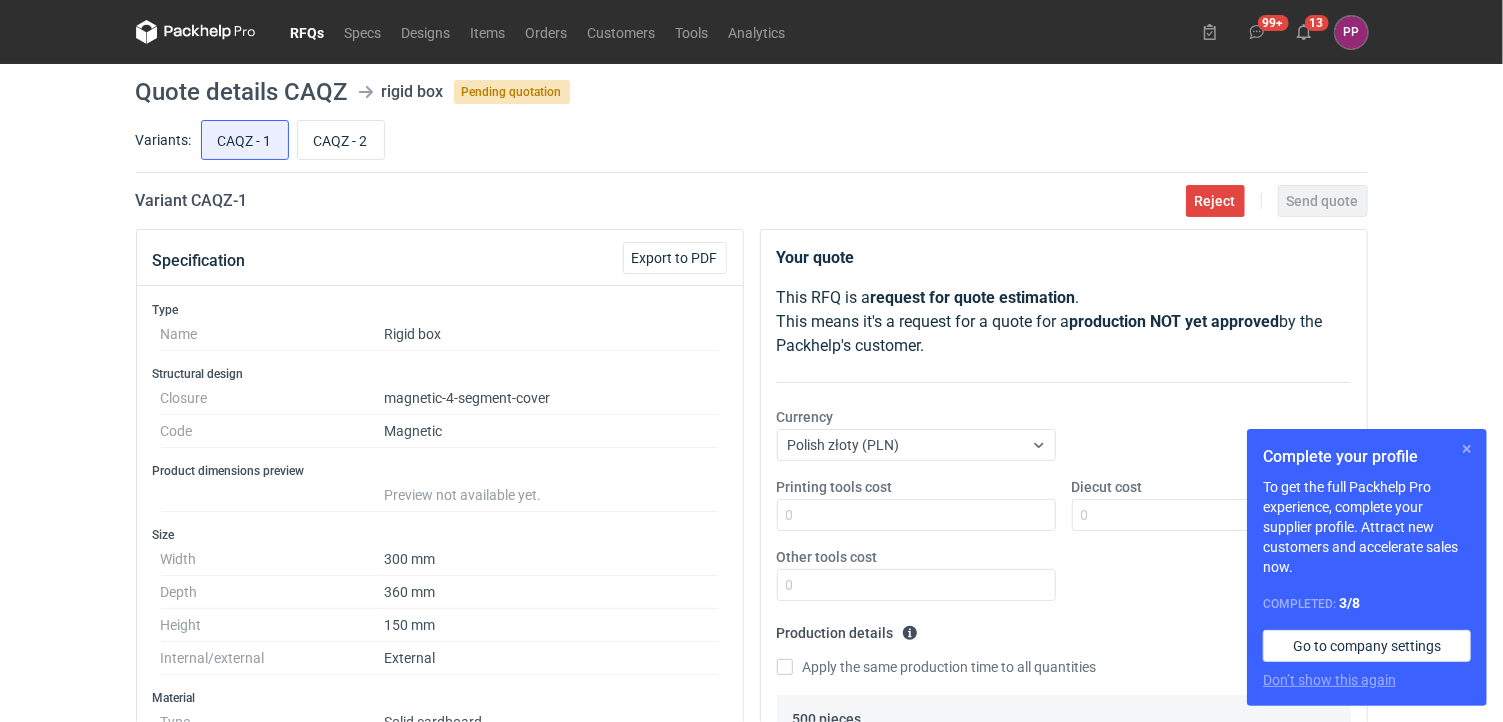 click at bounding box center (1467, 449) 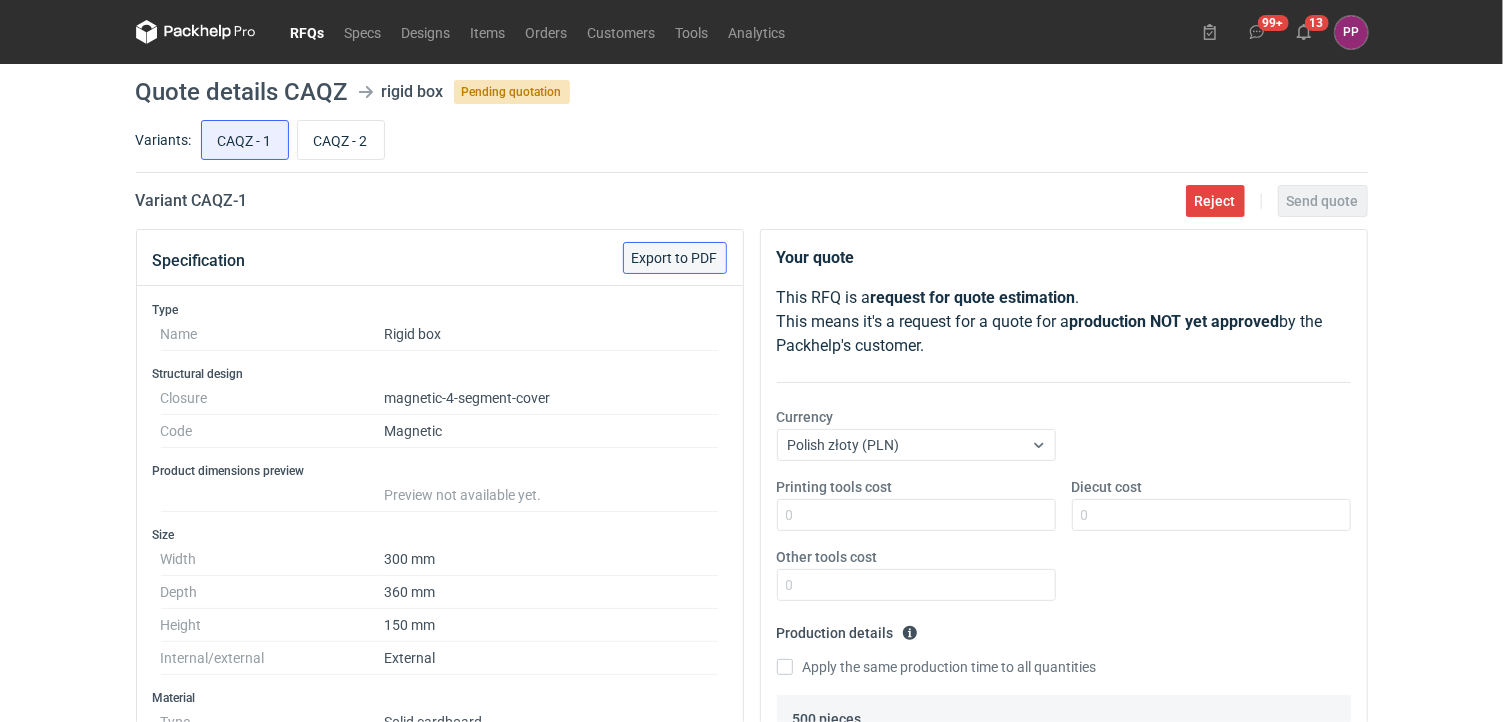 click on "Export to PDF" at bounding box center [675, 258] 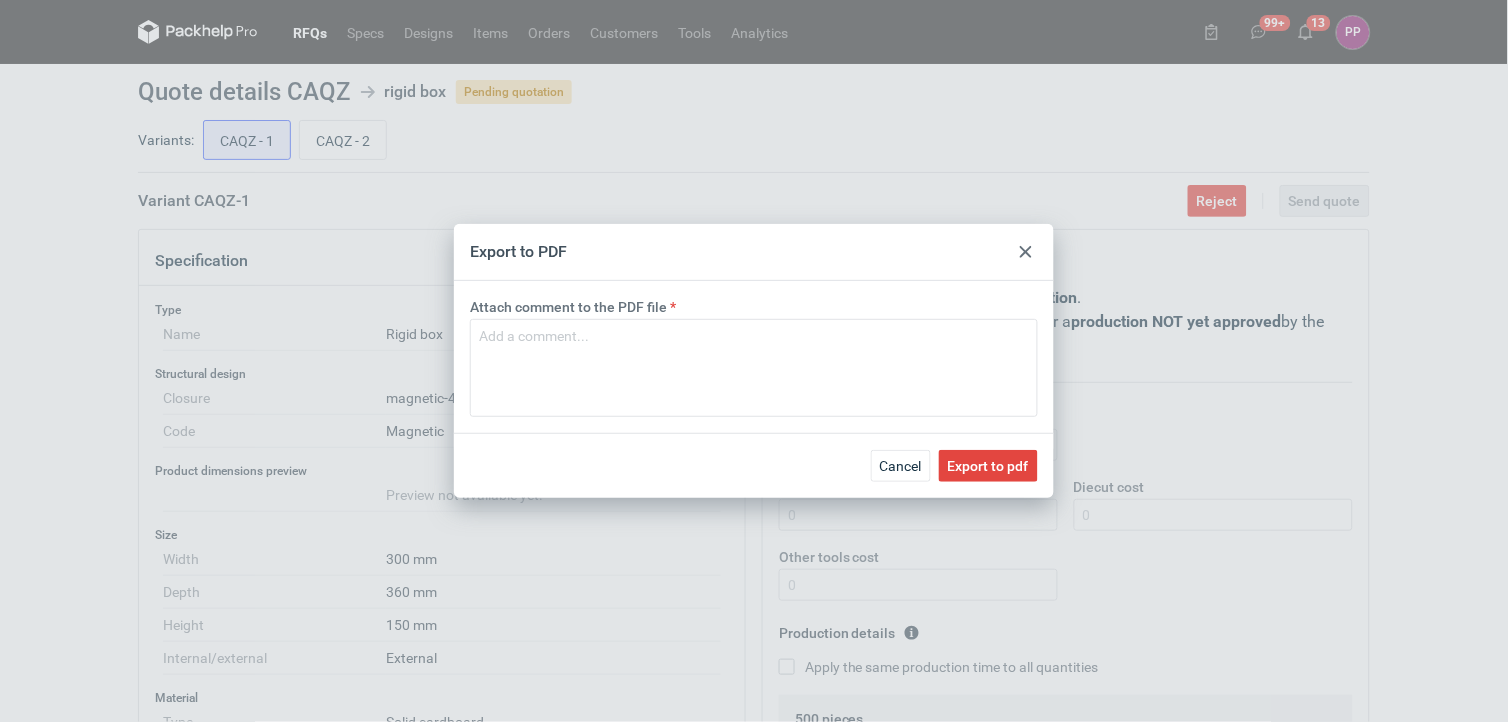 click on "Cancel Export to pdf" at bounding box center [754, 465] 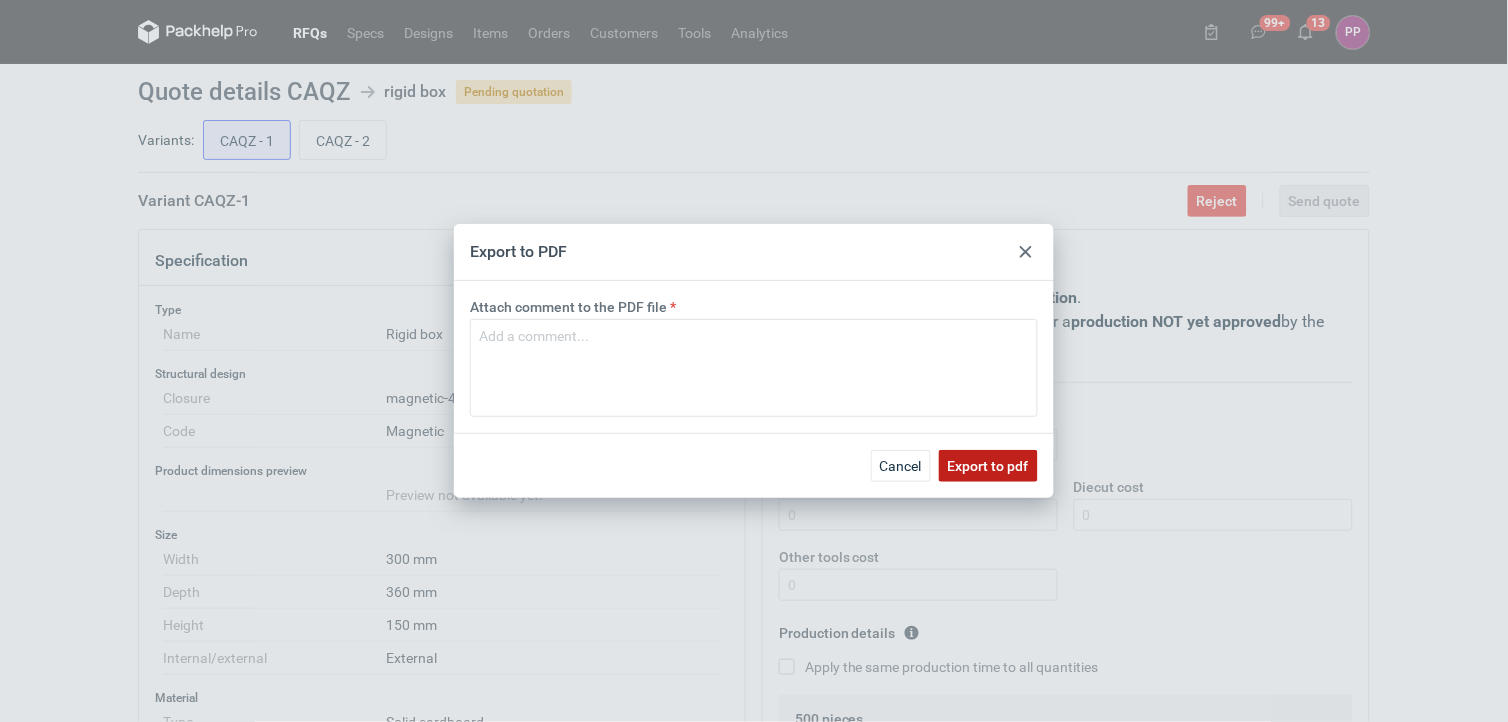click on "Export to pdf" at bounding box center (988, 466) 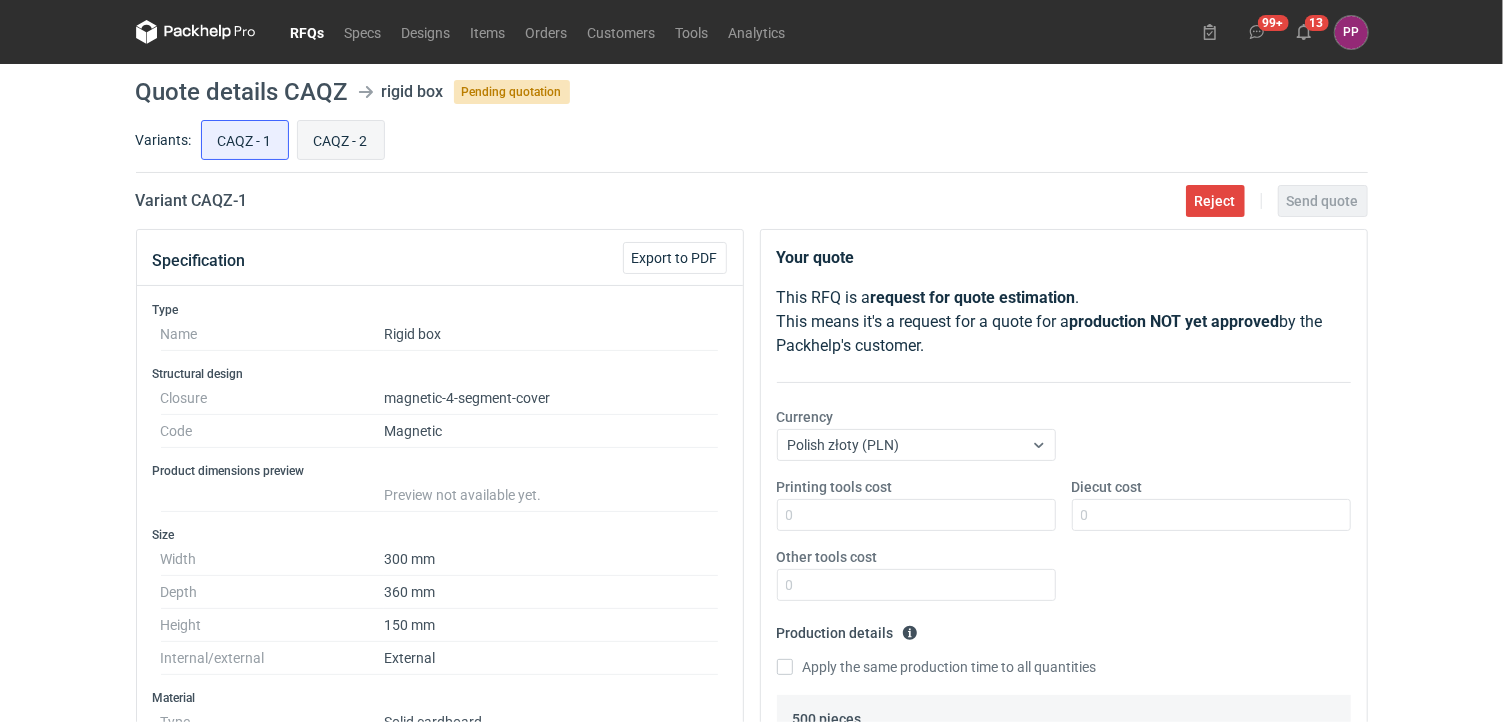 click on "CAQZ - 2" at bounding box center (341, 140) 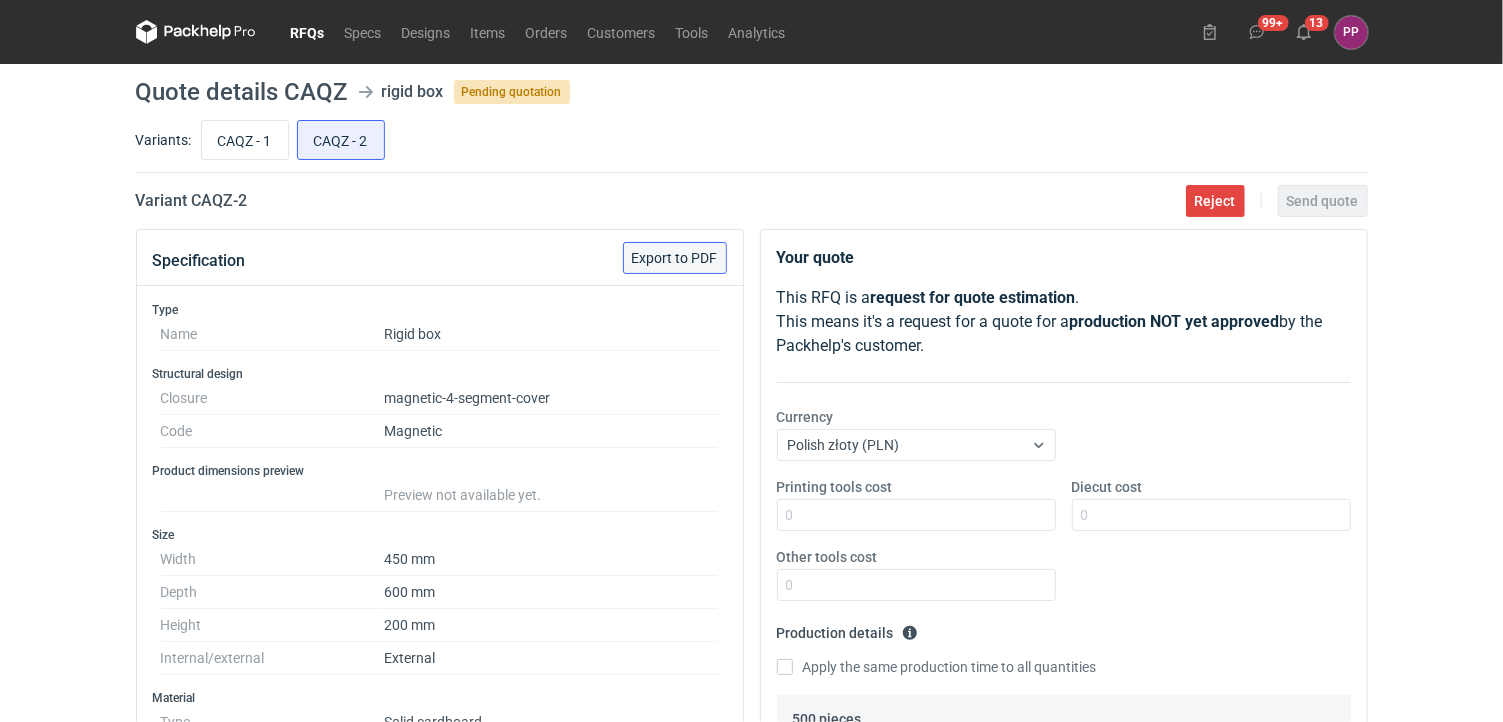 click on "Export to PDF" at bounding box center [675, 258] 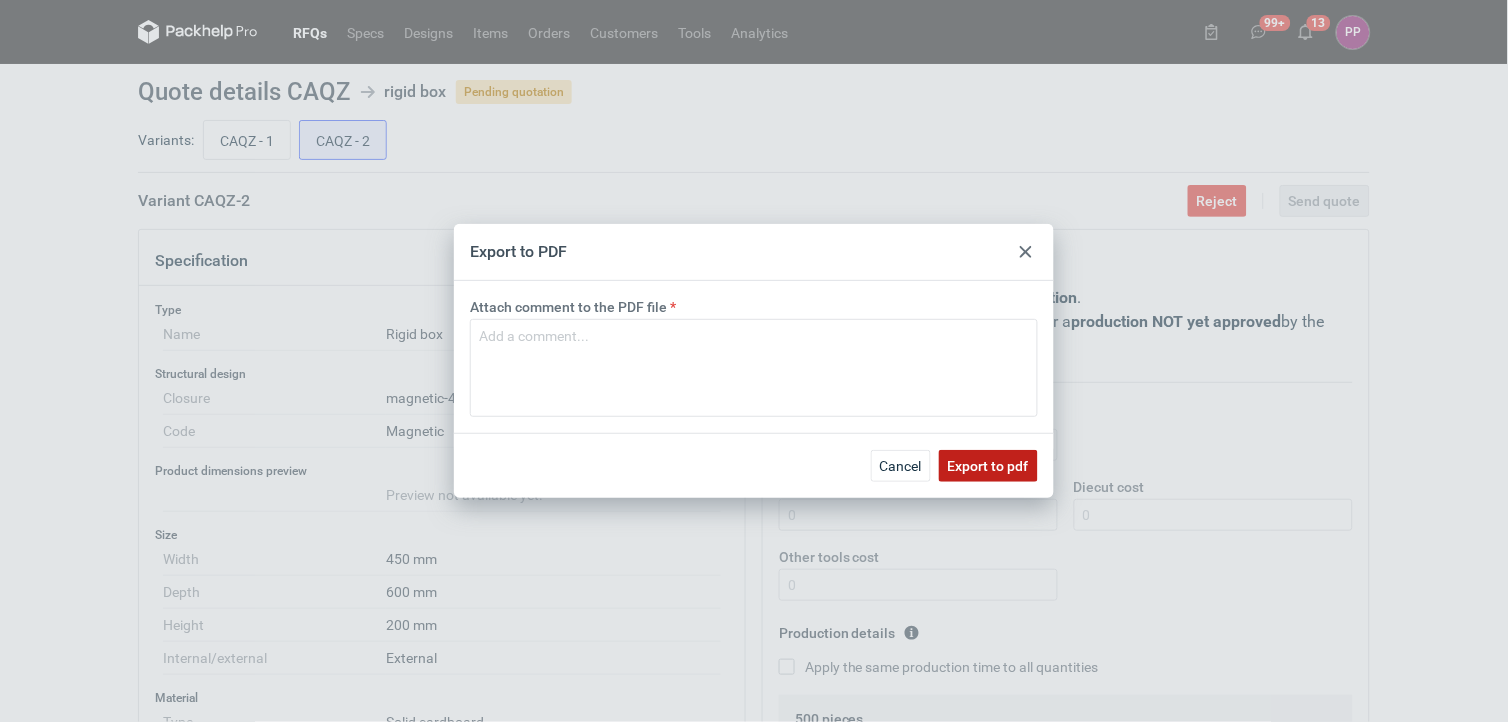 click on "Export to pdf" at bounding box center (988, 466) 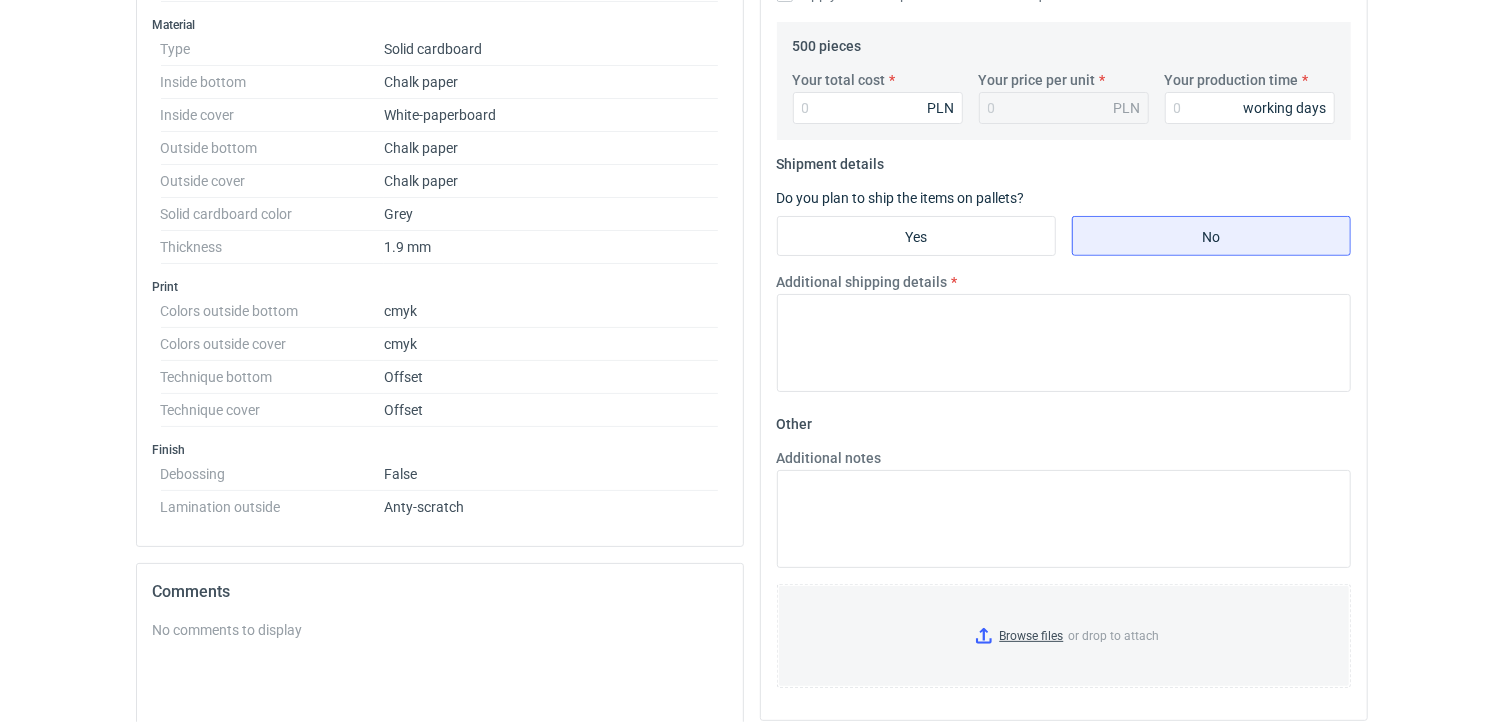 scroll, scrollTop: 63, scrollLeft: 0, axis: vertical 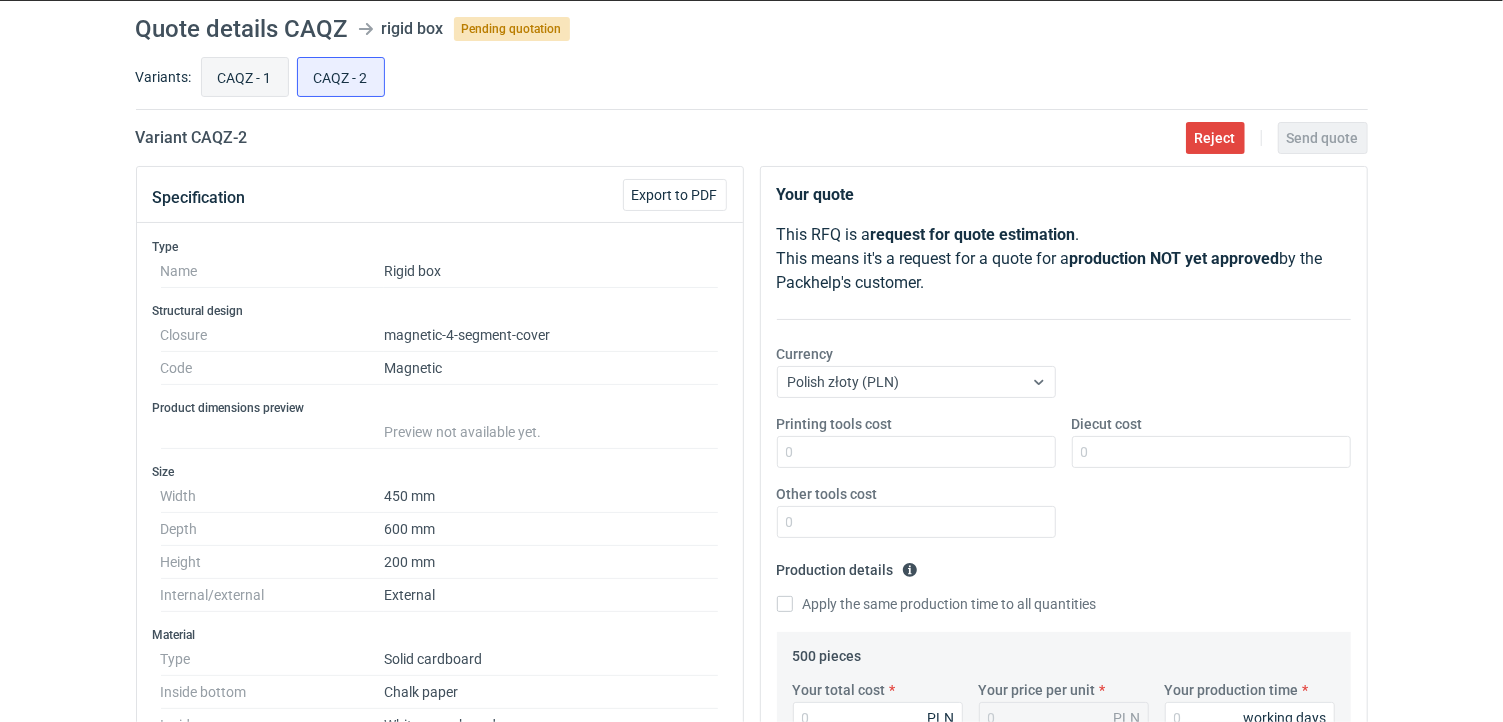 click on "CAQZ - 1" at bounding box center [245, 77] 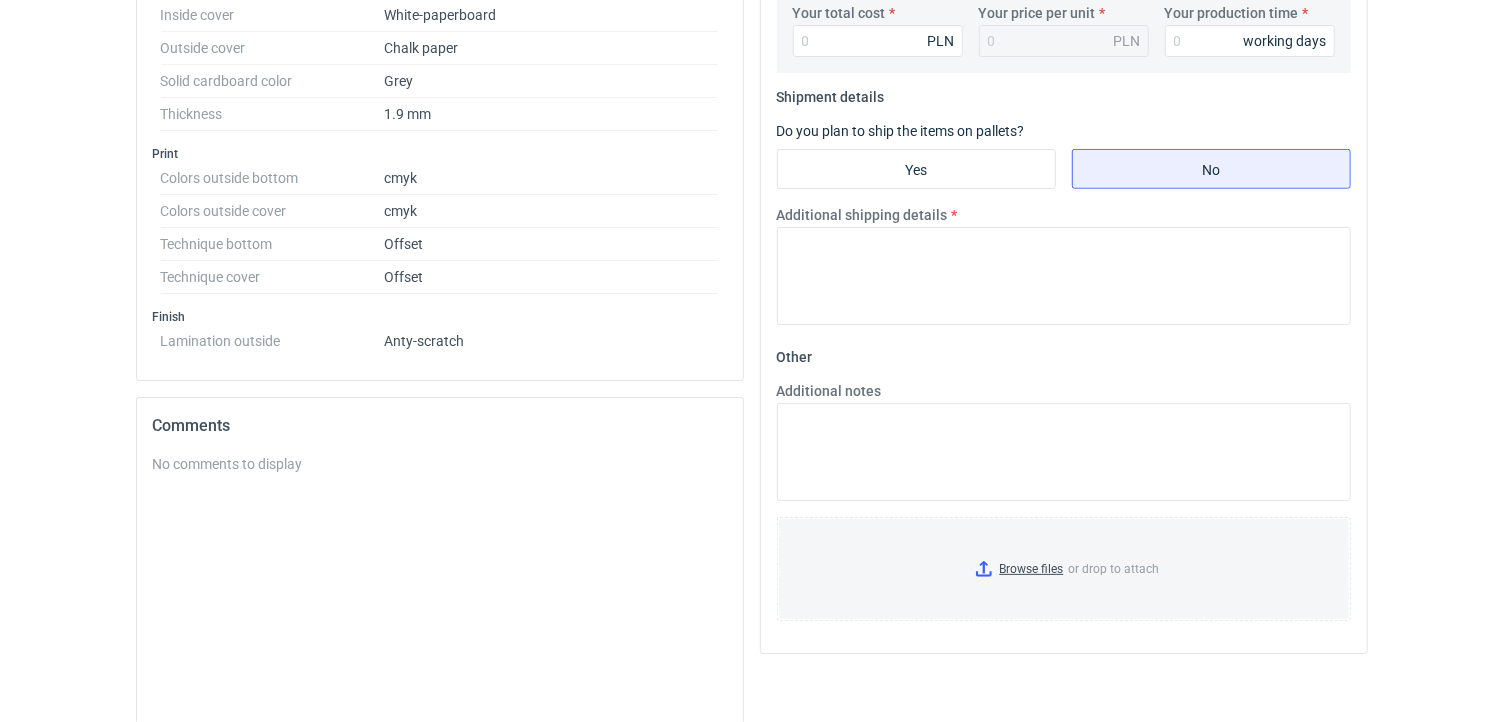 scroll, scrollTop: 752, scrollLeft: 0, axis: vertical 